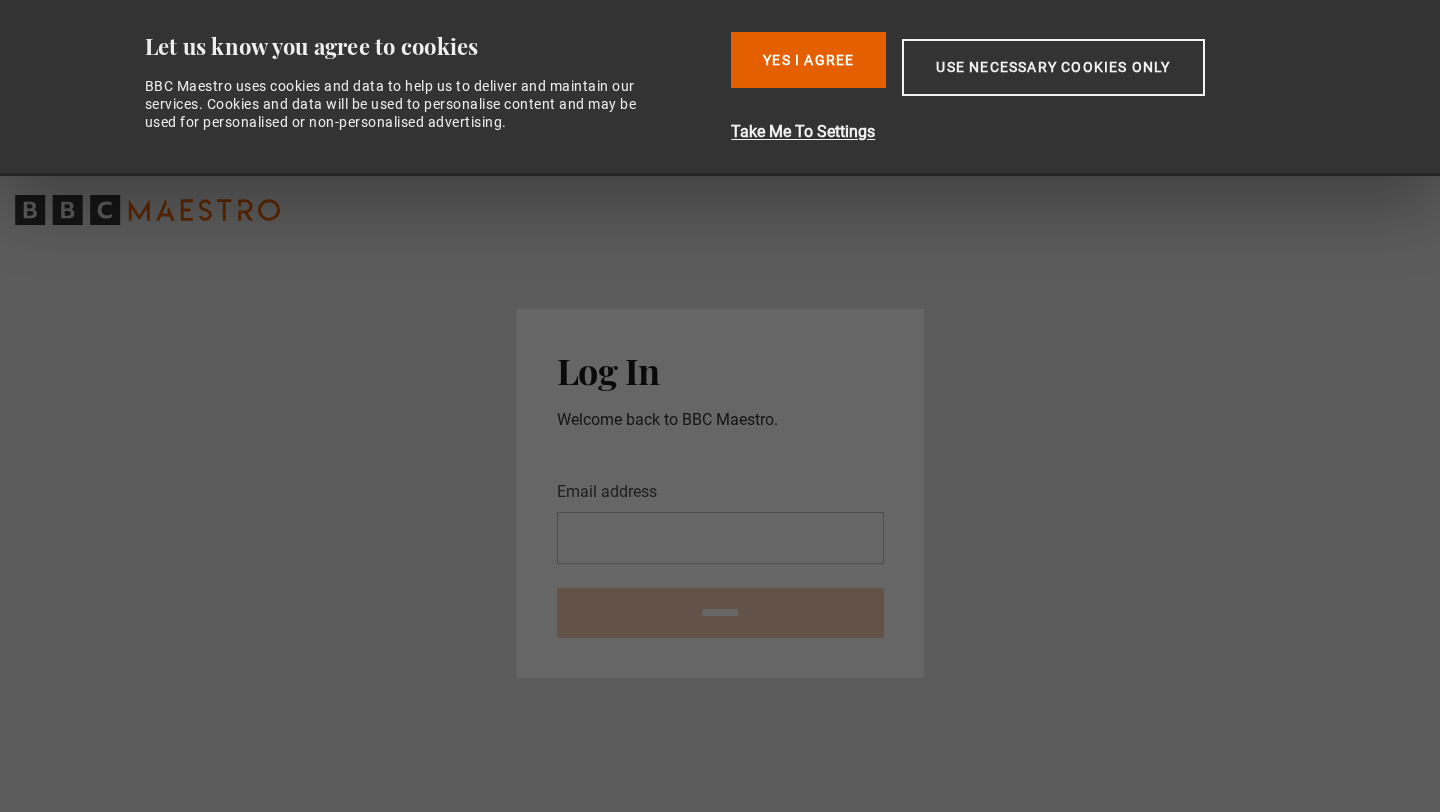 scroll, scrollTop: 0, scrollLeft: 0, axis: both 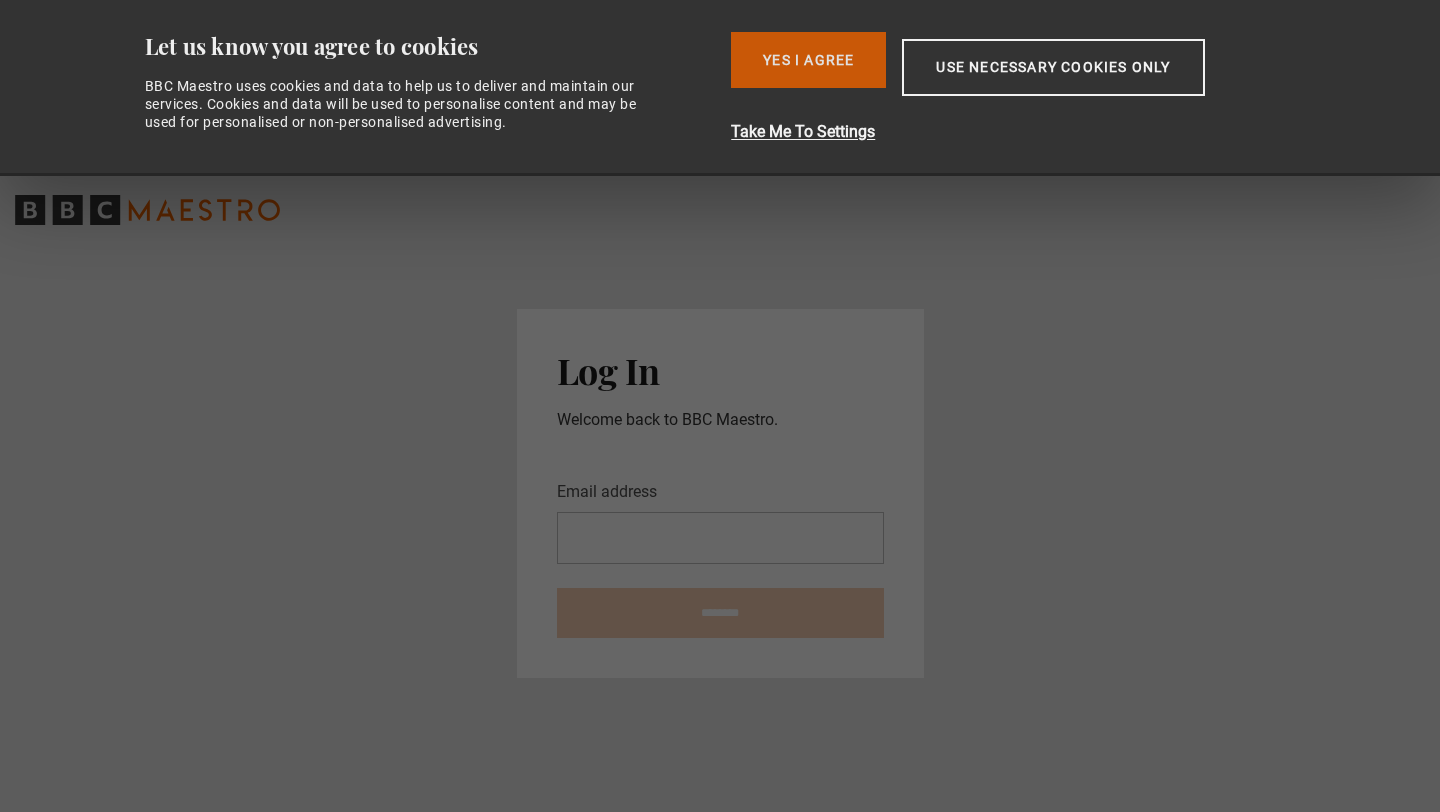 click on "Yes I Agree" at bounding box center [808, 60] 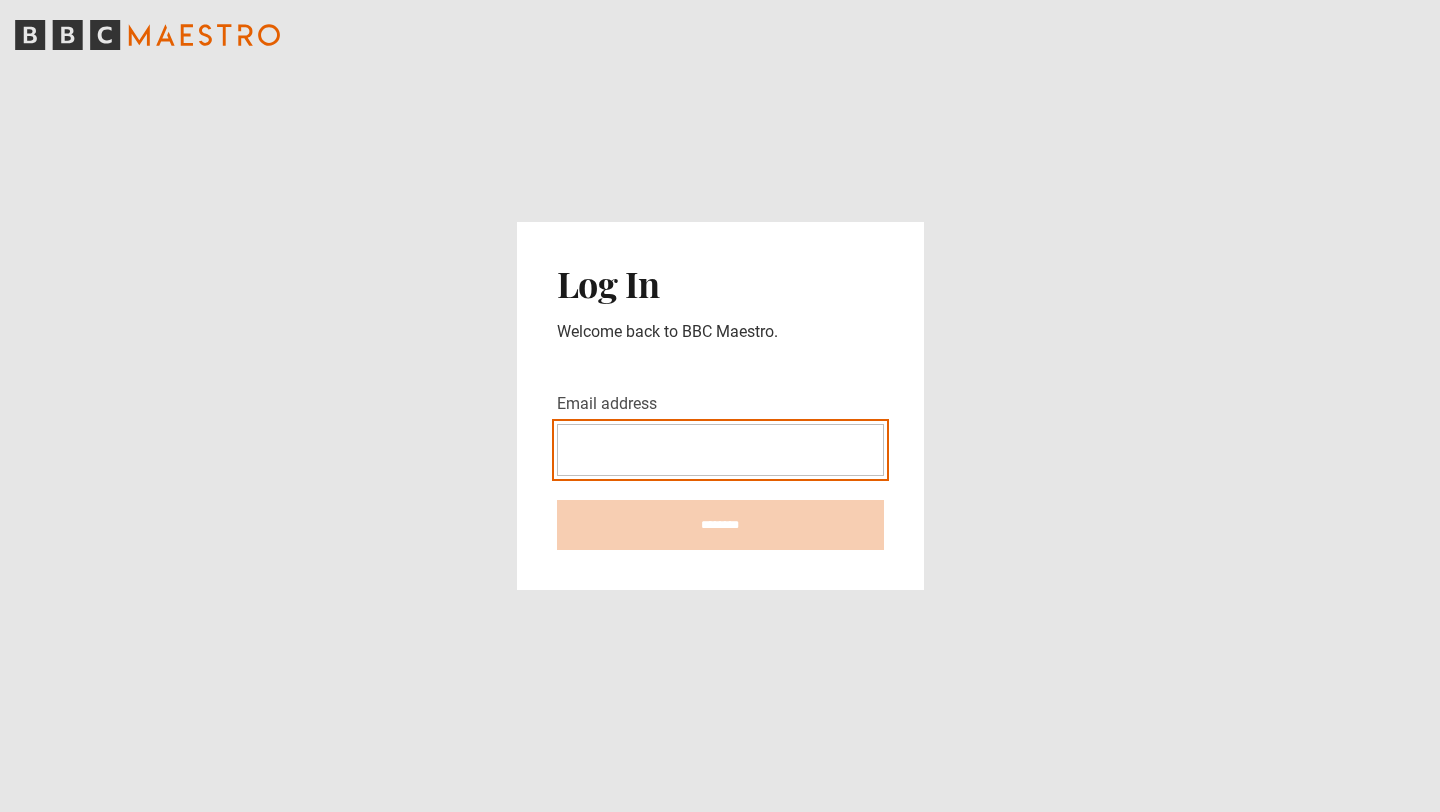 click on "Email address" at bounding box center [720, 450] 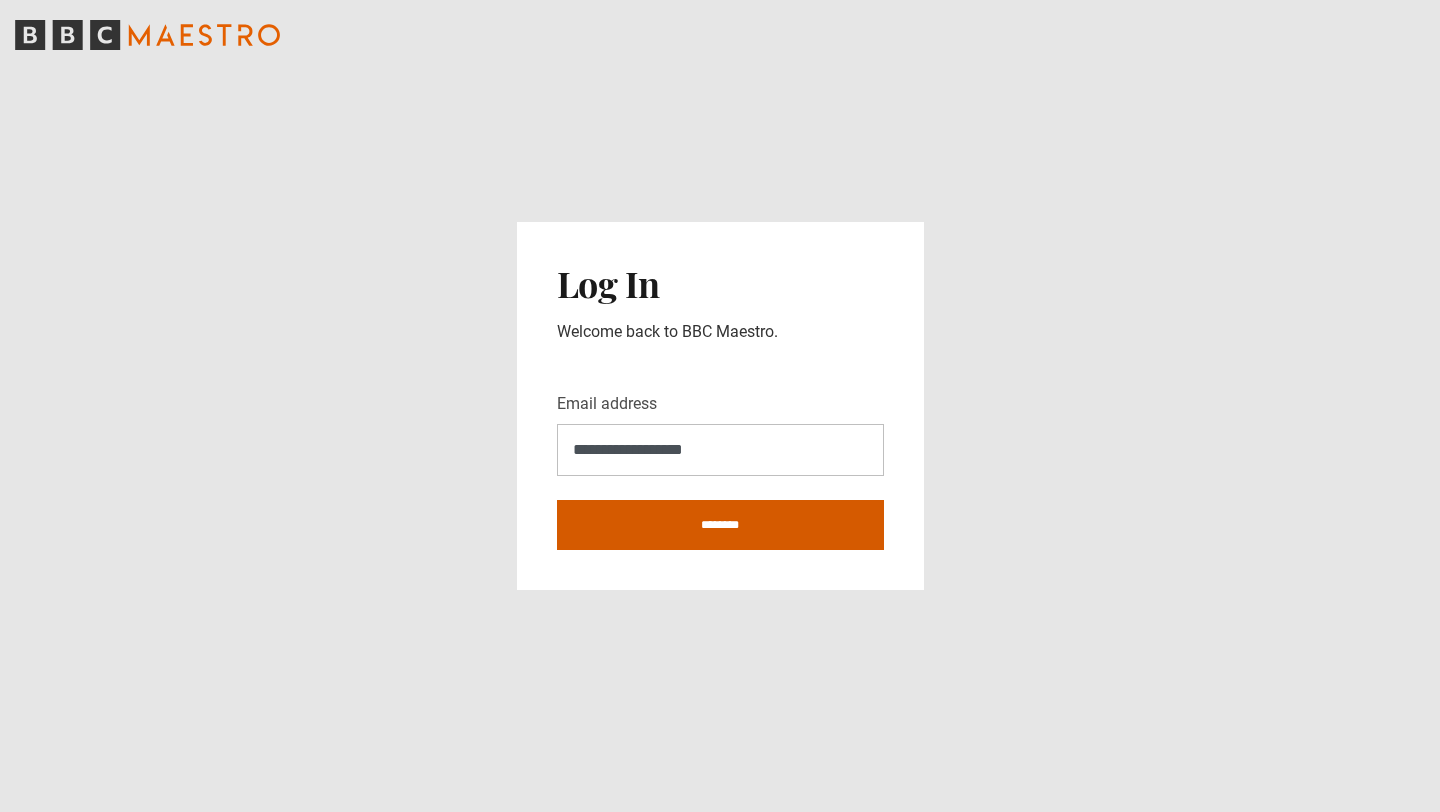 click on "********" at bounding box center (720, 525) 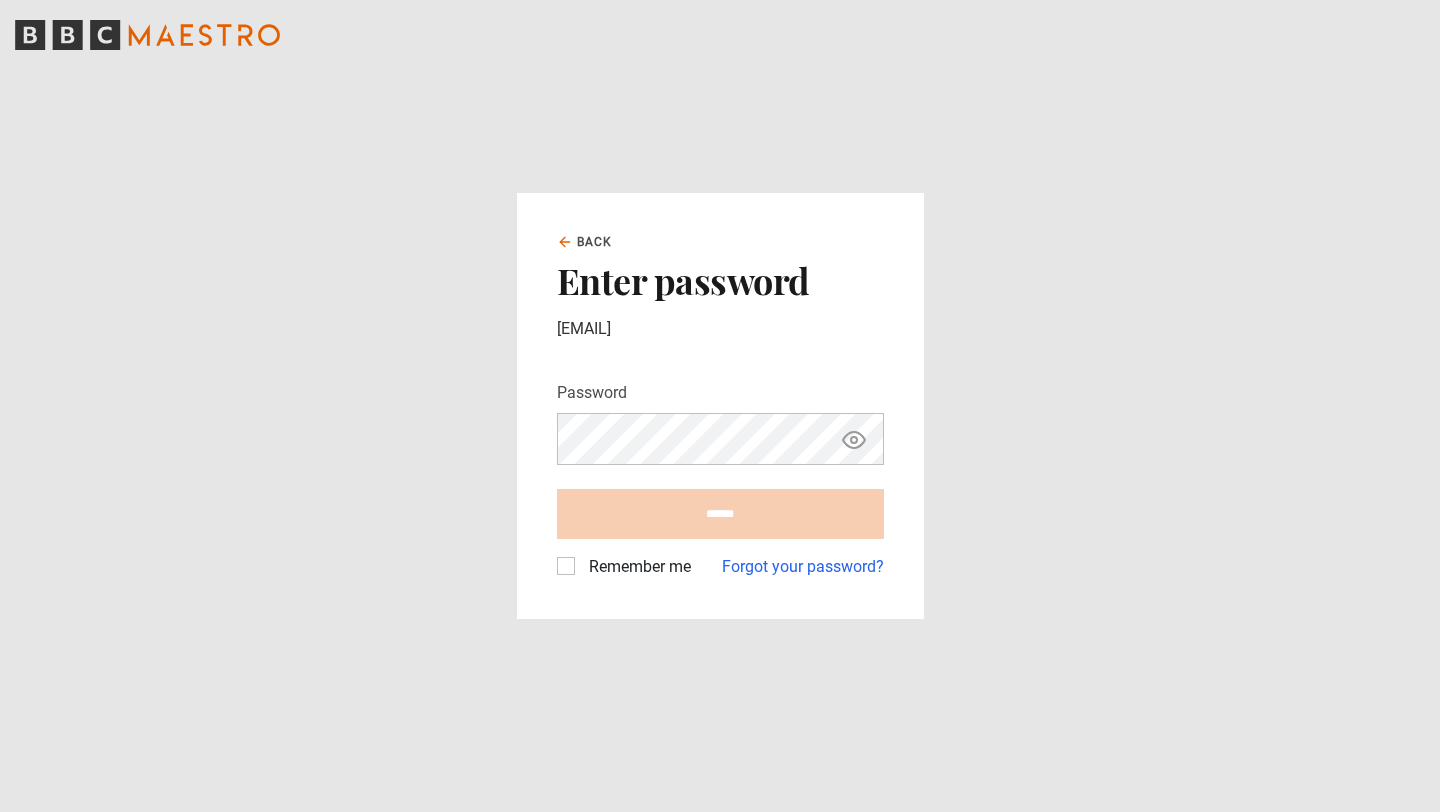 scroll, scrollTop: 0, scrollLeft: 0, axis: both 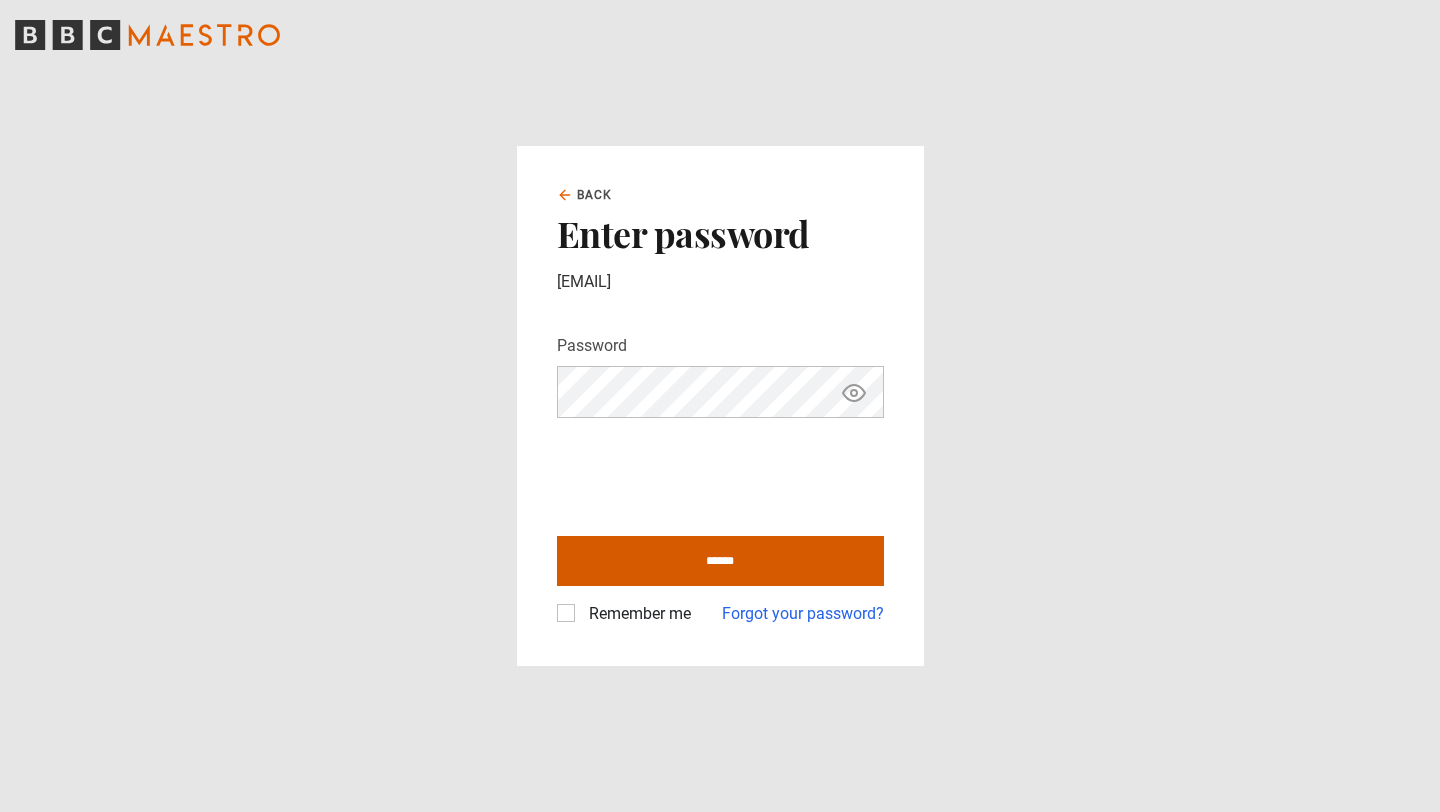 click on "******" at bounding box center (720, 561) 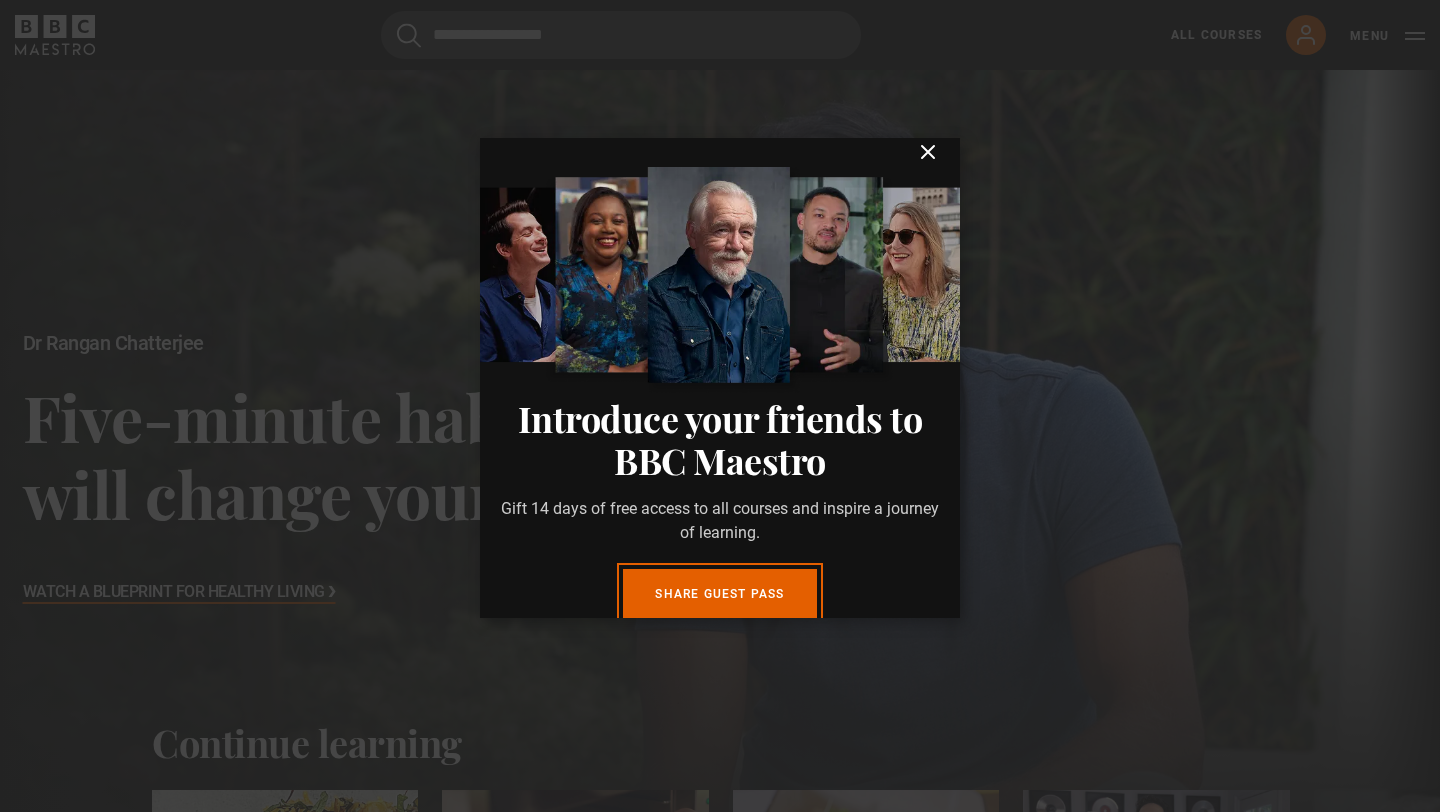 scroll, scrollTop: 0, scrollLeft: 0, axis: both 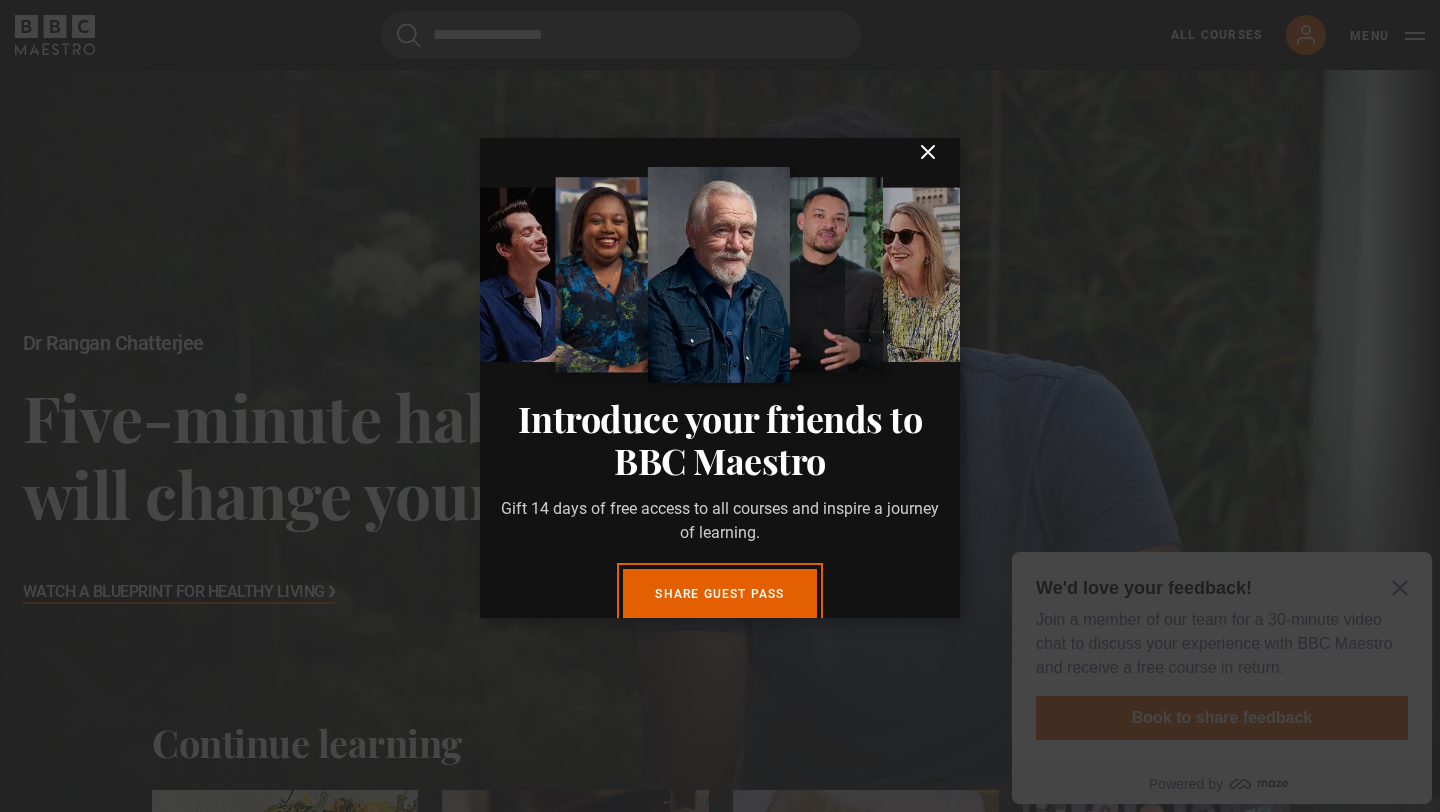 click 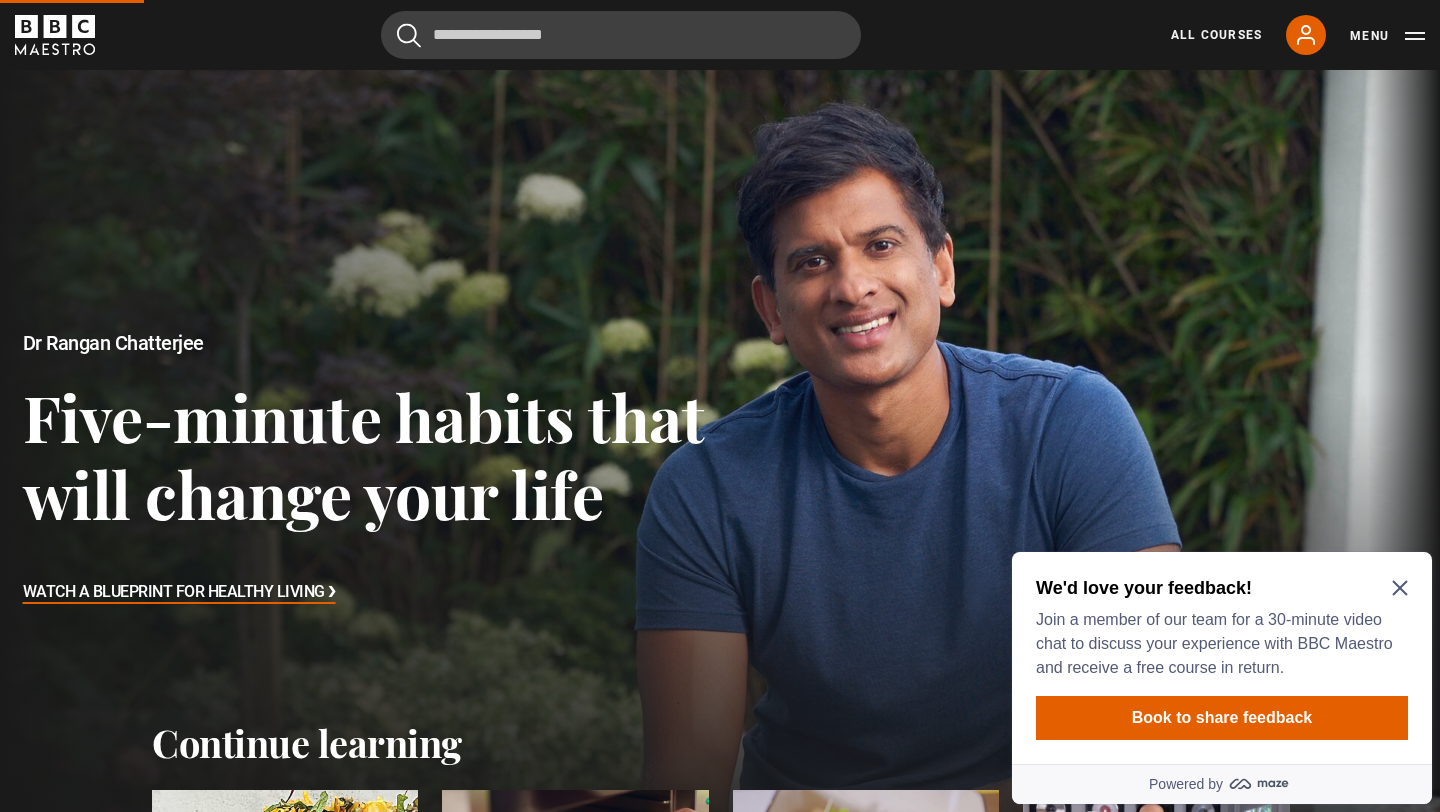 click 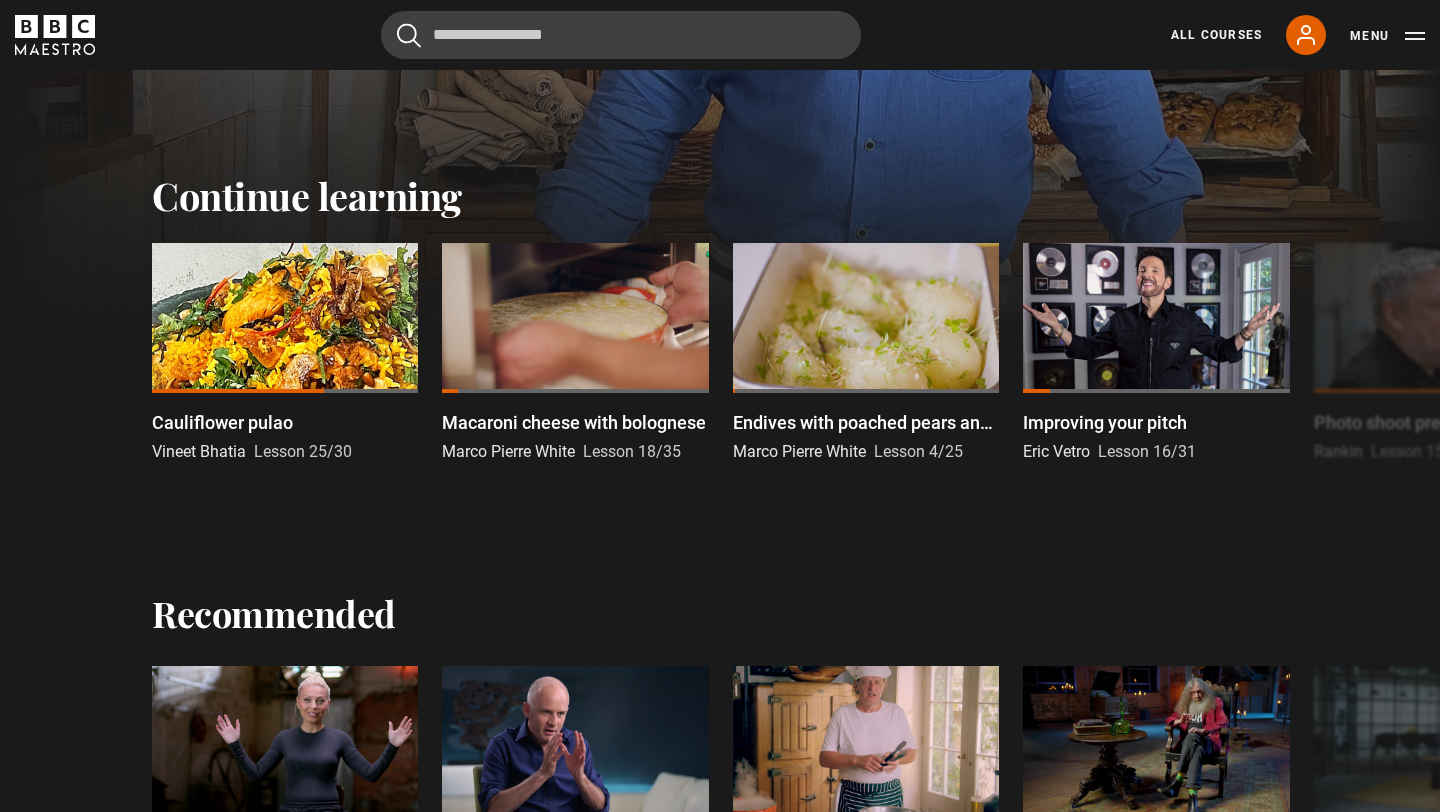 scroll, scrollTop: 0, scrollLeft: 0, axis: both 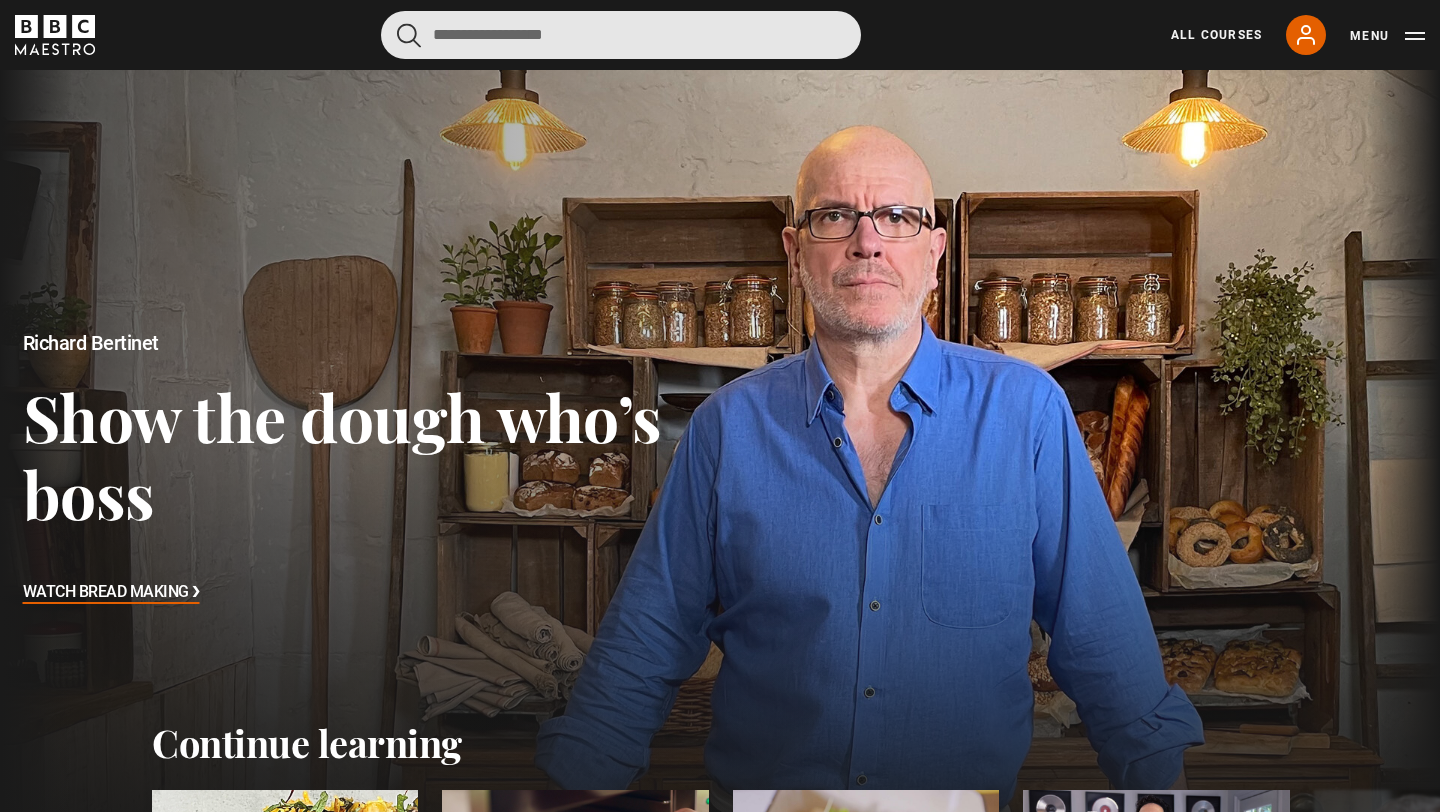 click at bounding box center [621, 35] 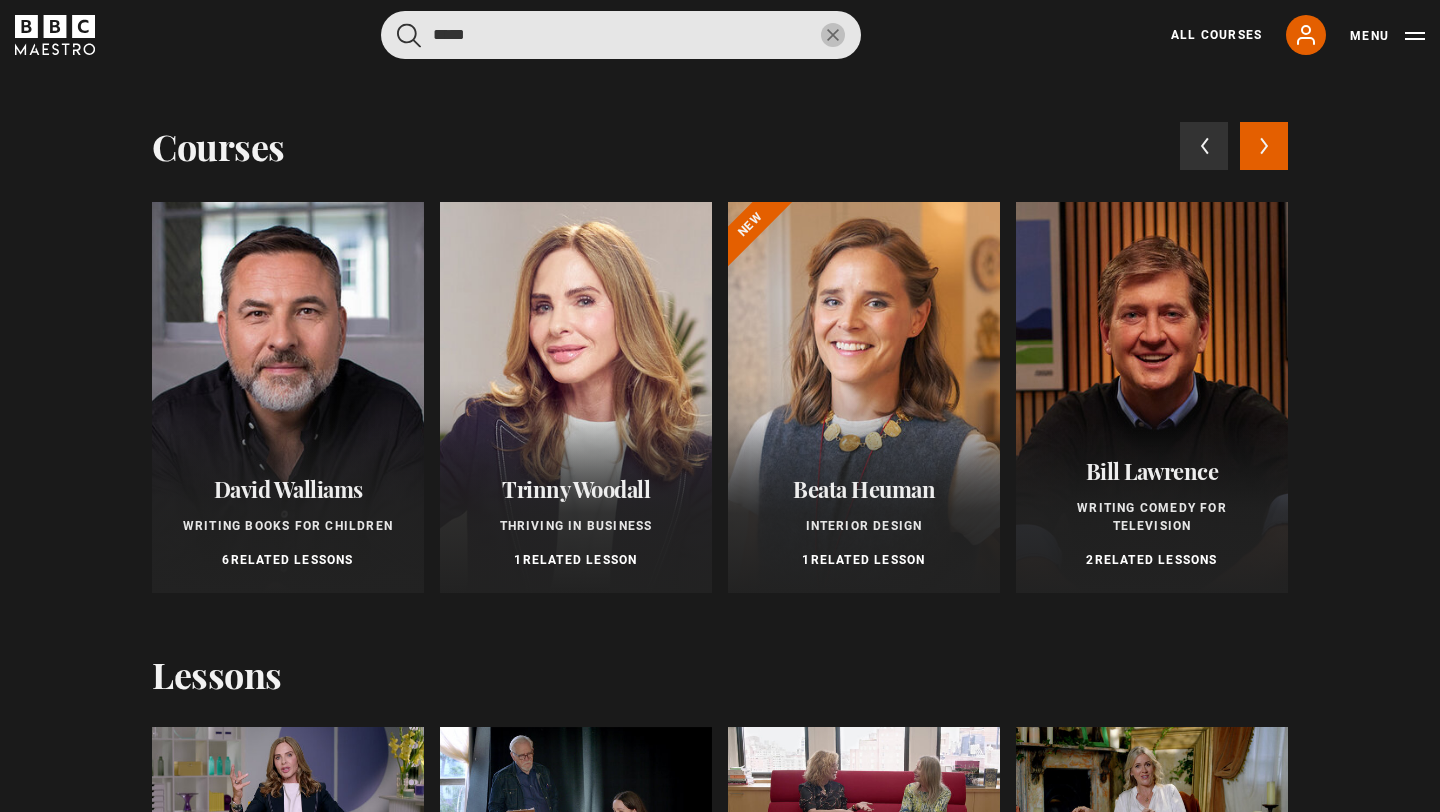 type on "*****" 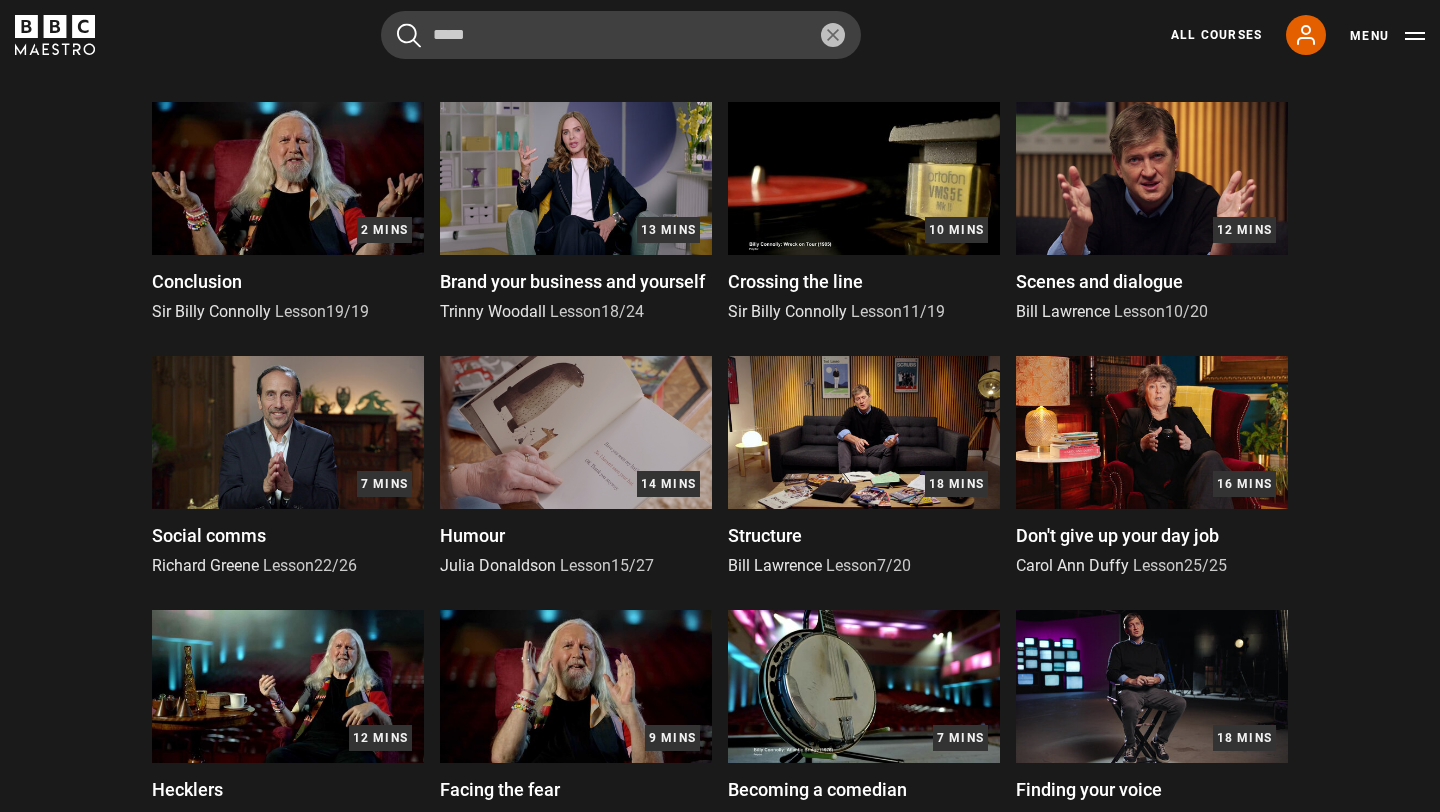 scroll, scrollTop: 1140, scrollLeft: 0, axis: vertical 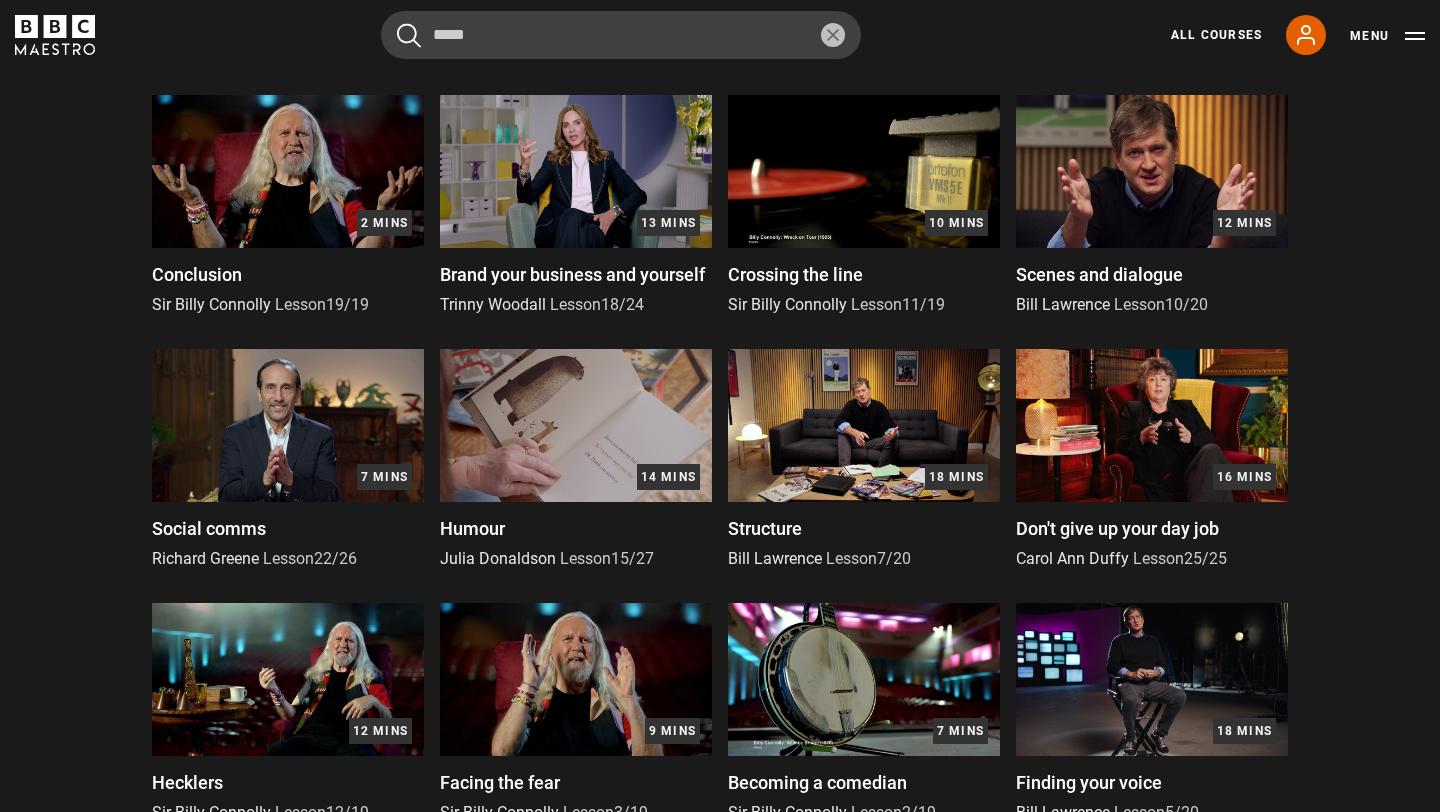 click at bounding box center [576, 425] 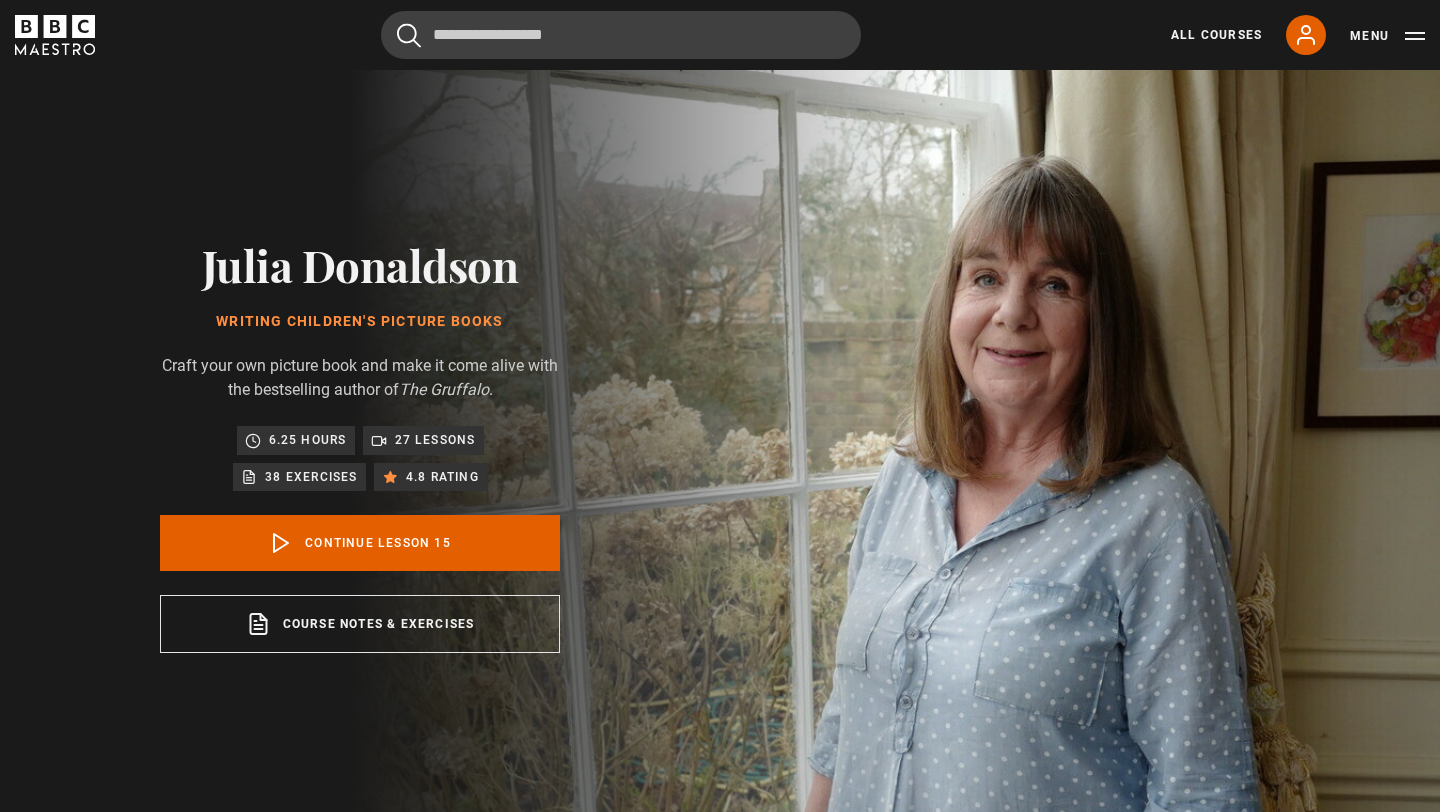scroll, scrollTop: 822, scrollLeft: 0, axis: vertical 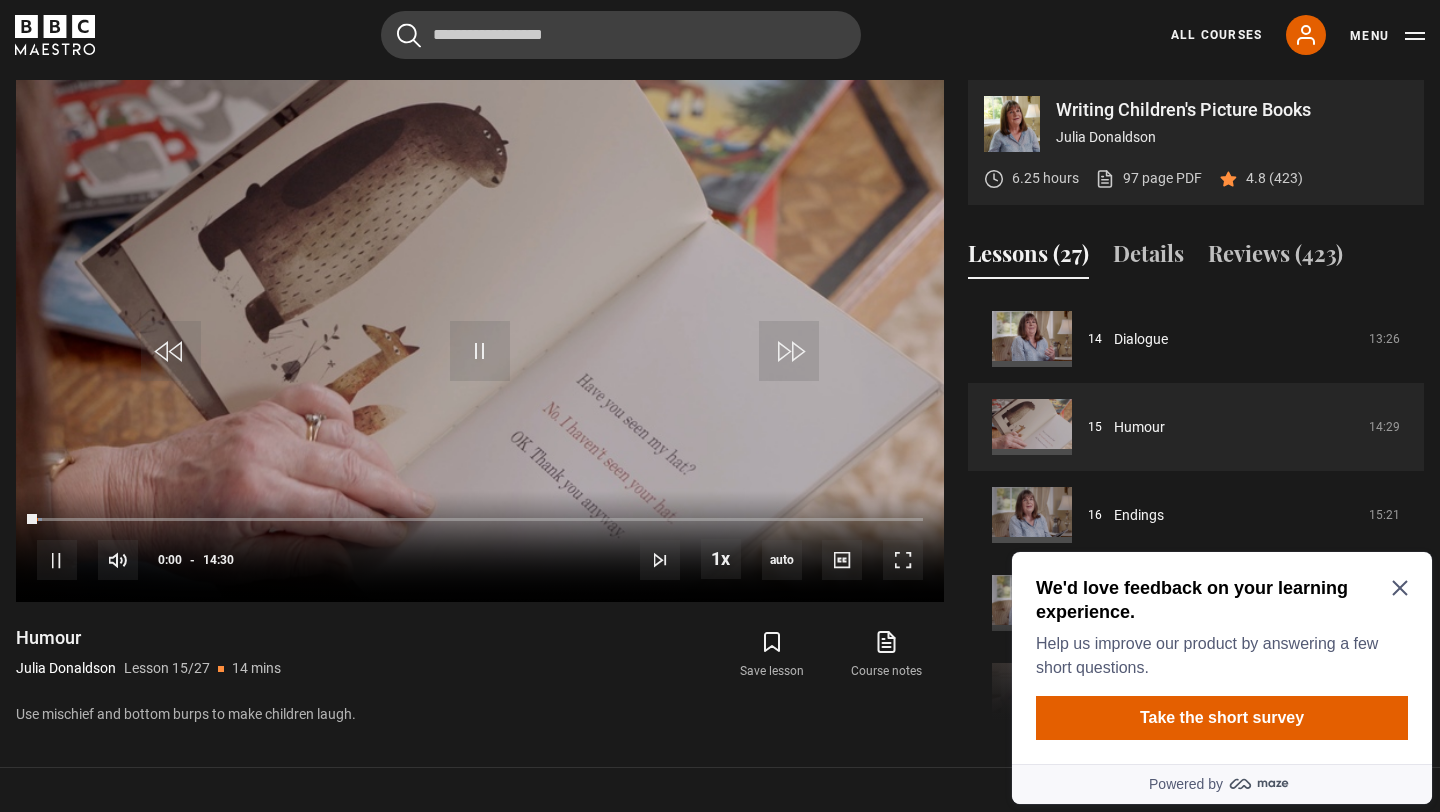 click 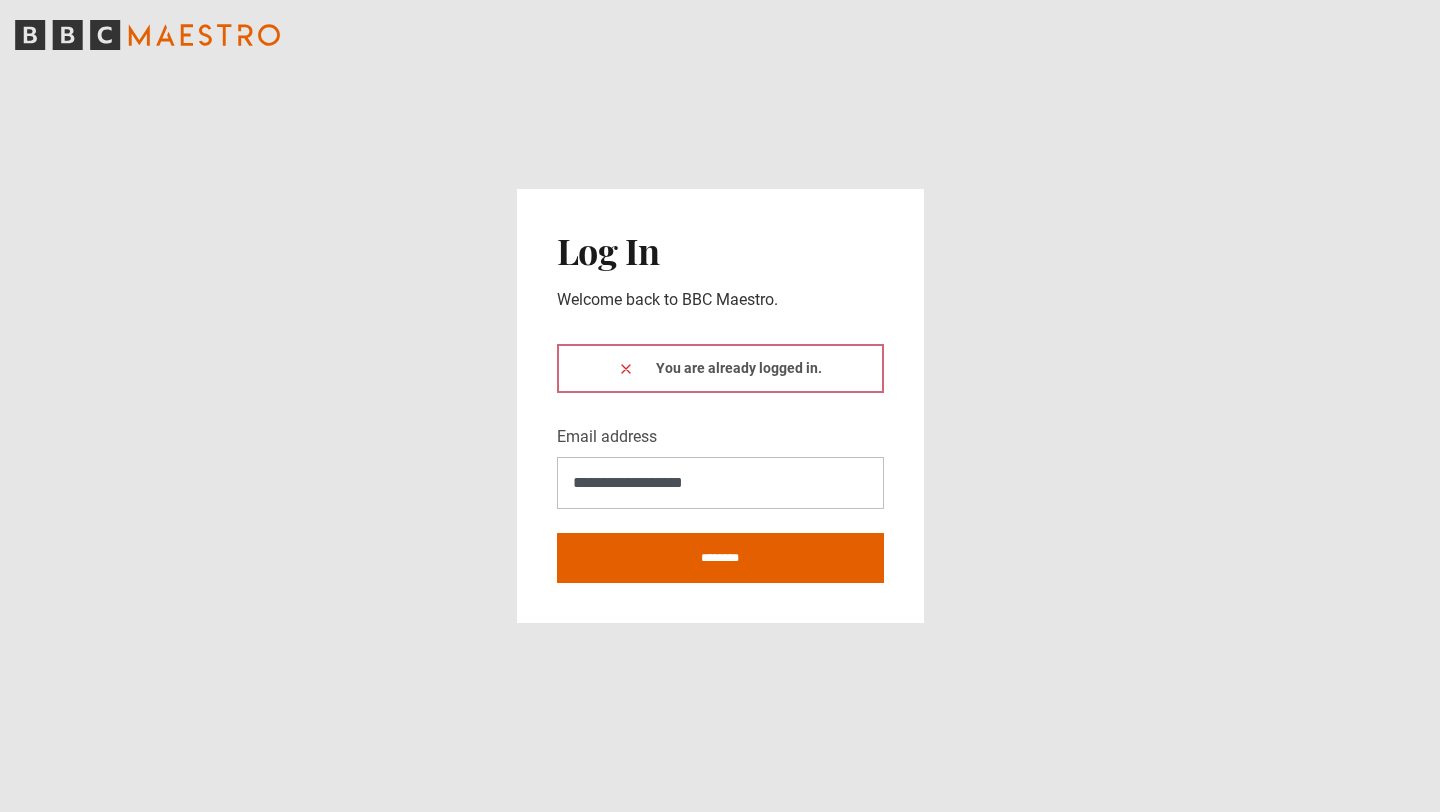 scroll, scrollTop: 0, scrollLeft: 0, axis: both 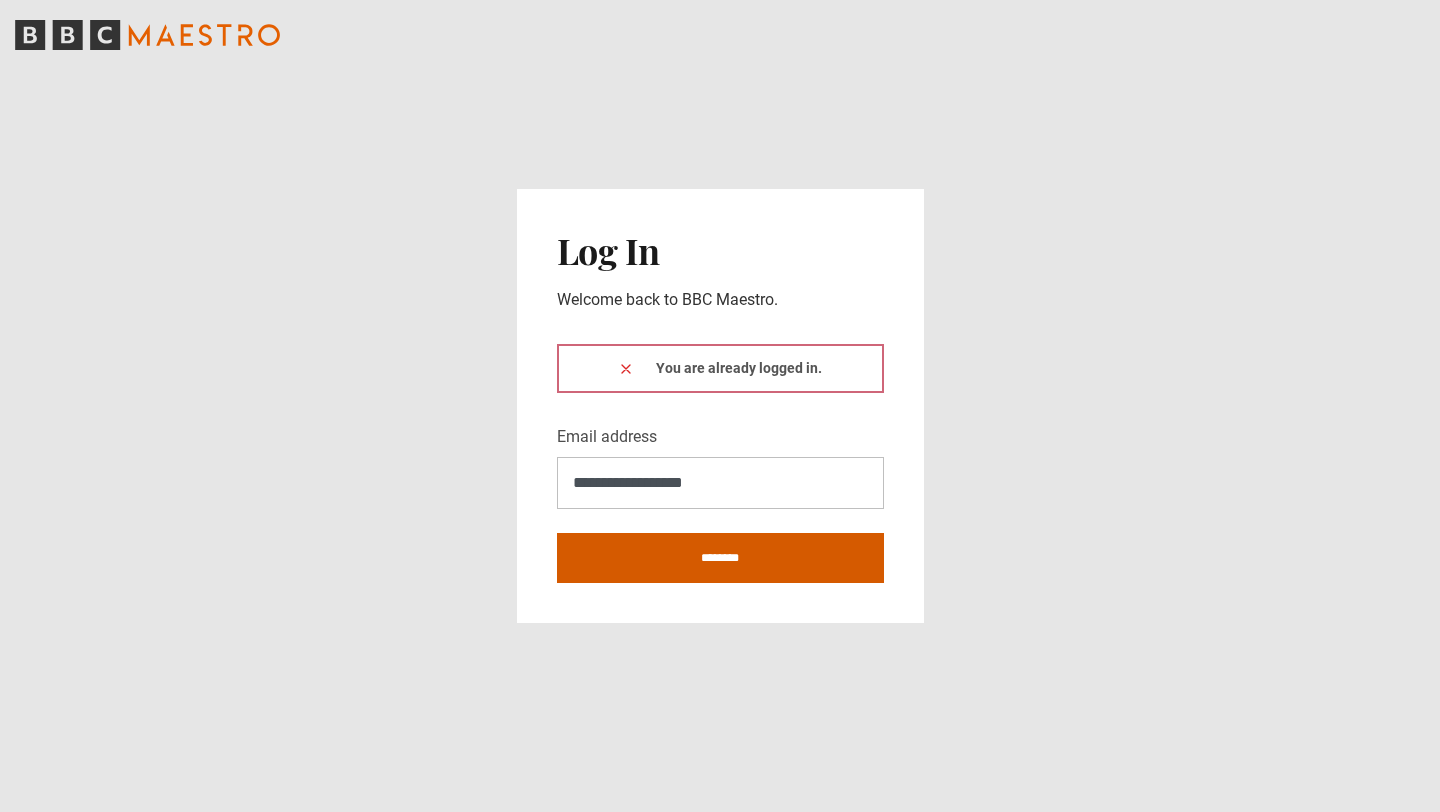 click on "********" at bounding box center [720, 558] 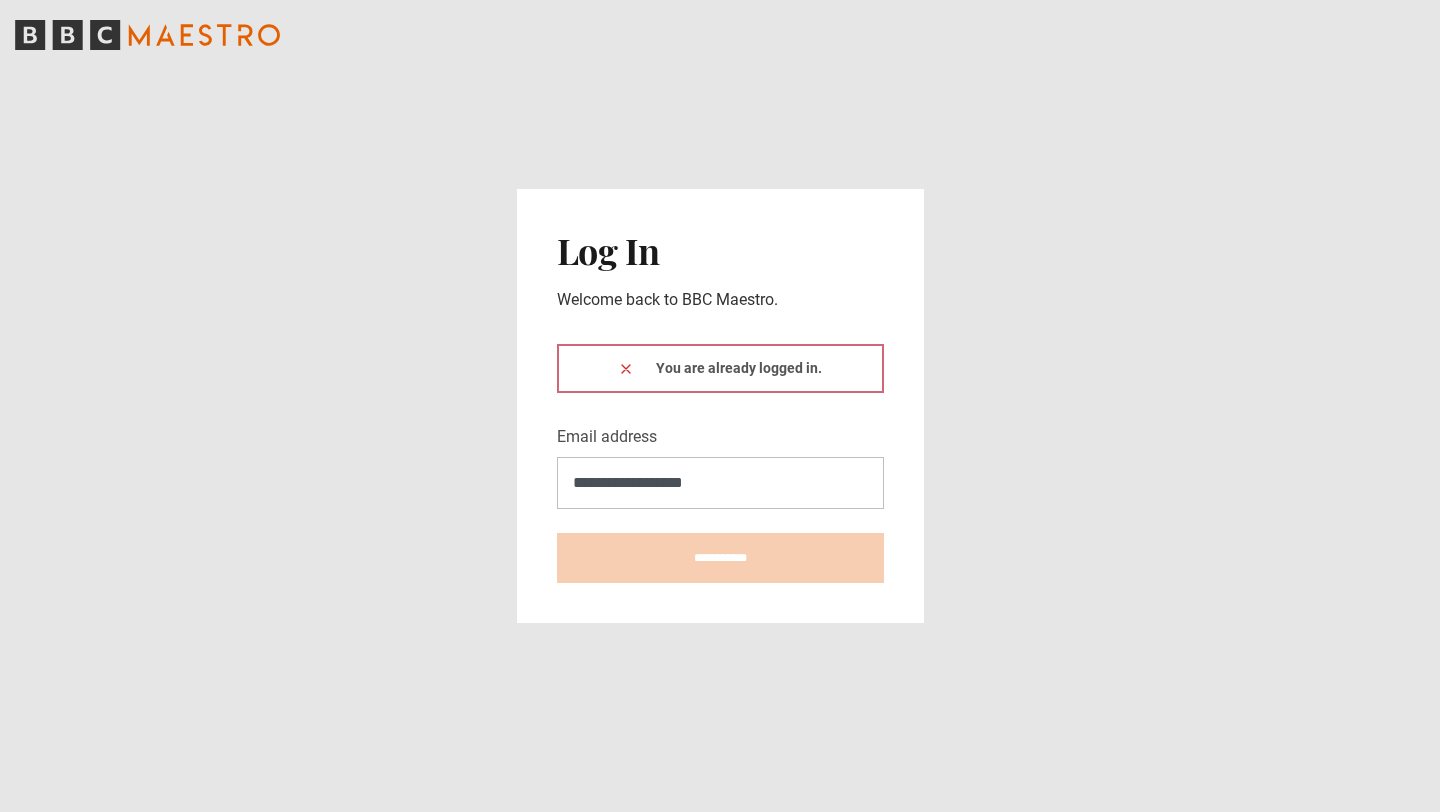 click 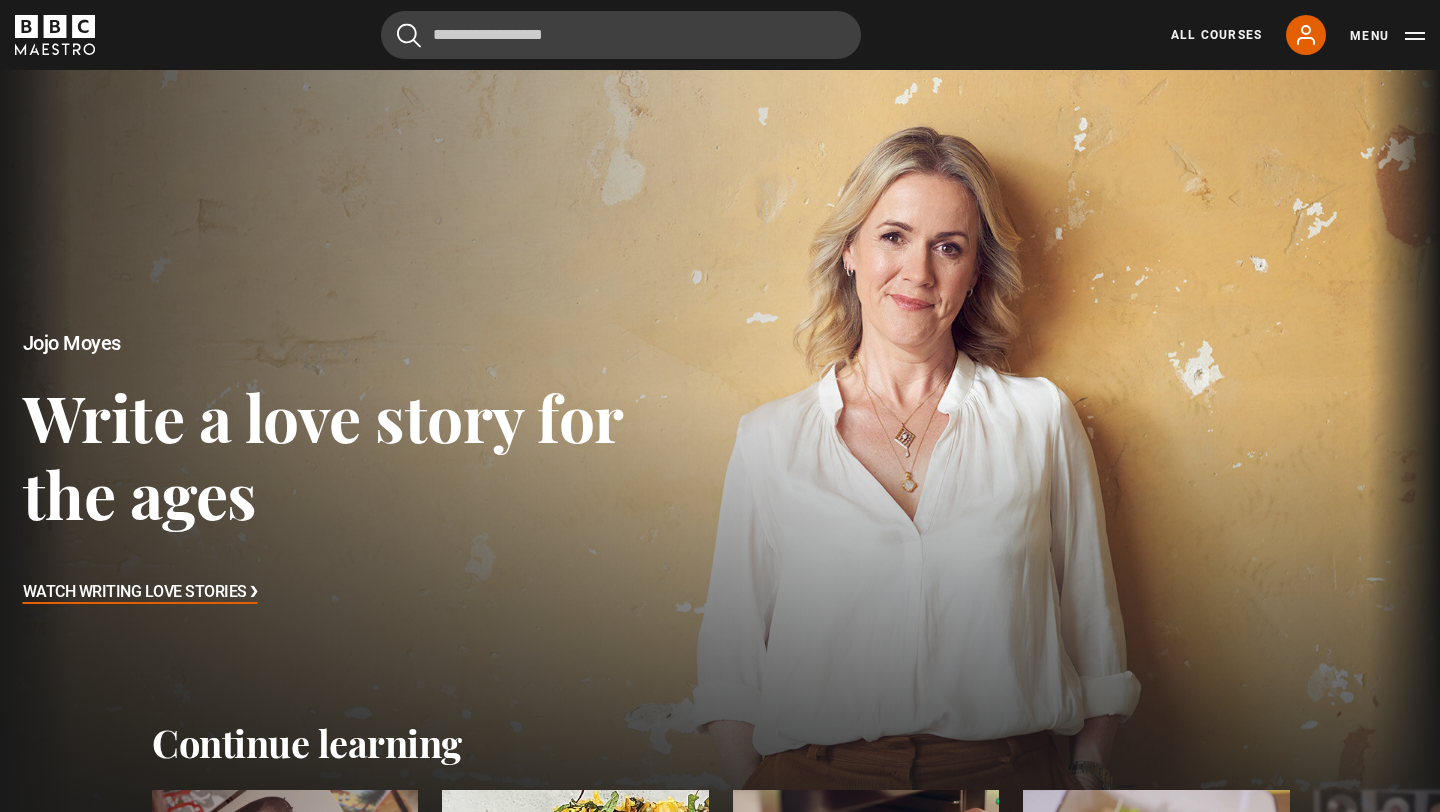 scroll, scrollTop: 0, scrollLeft: 0, axis: both 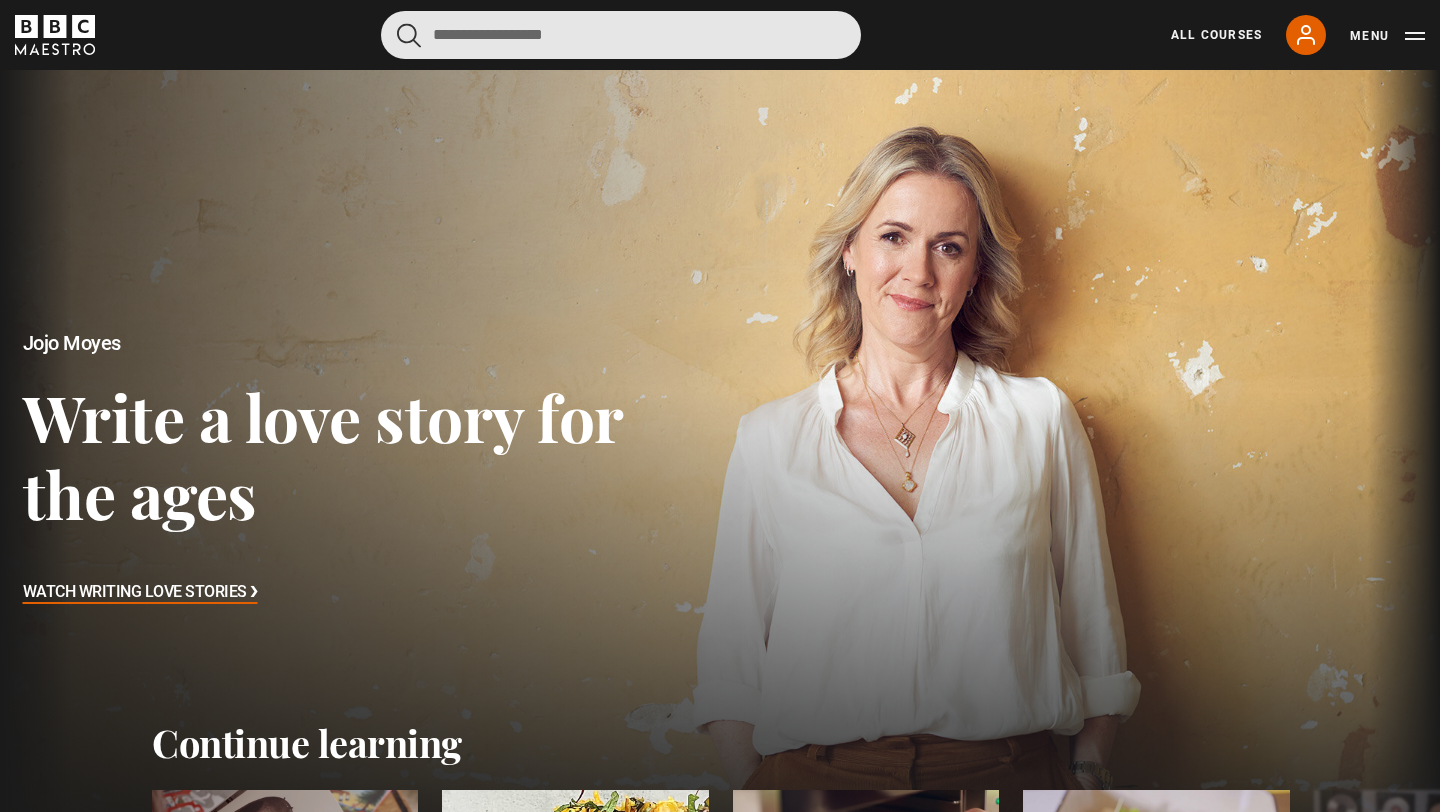 click at bounding box center (621, 35) 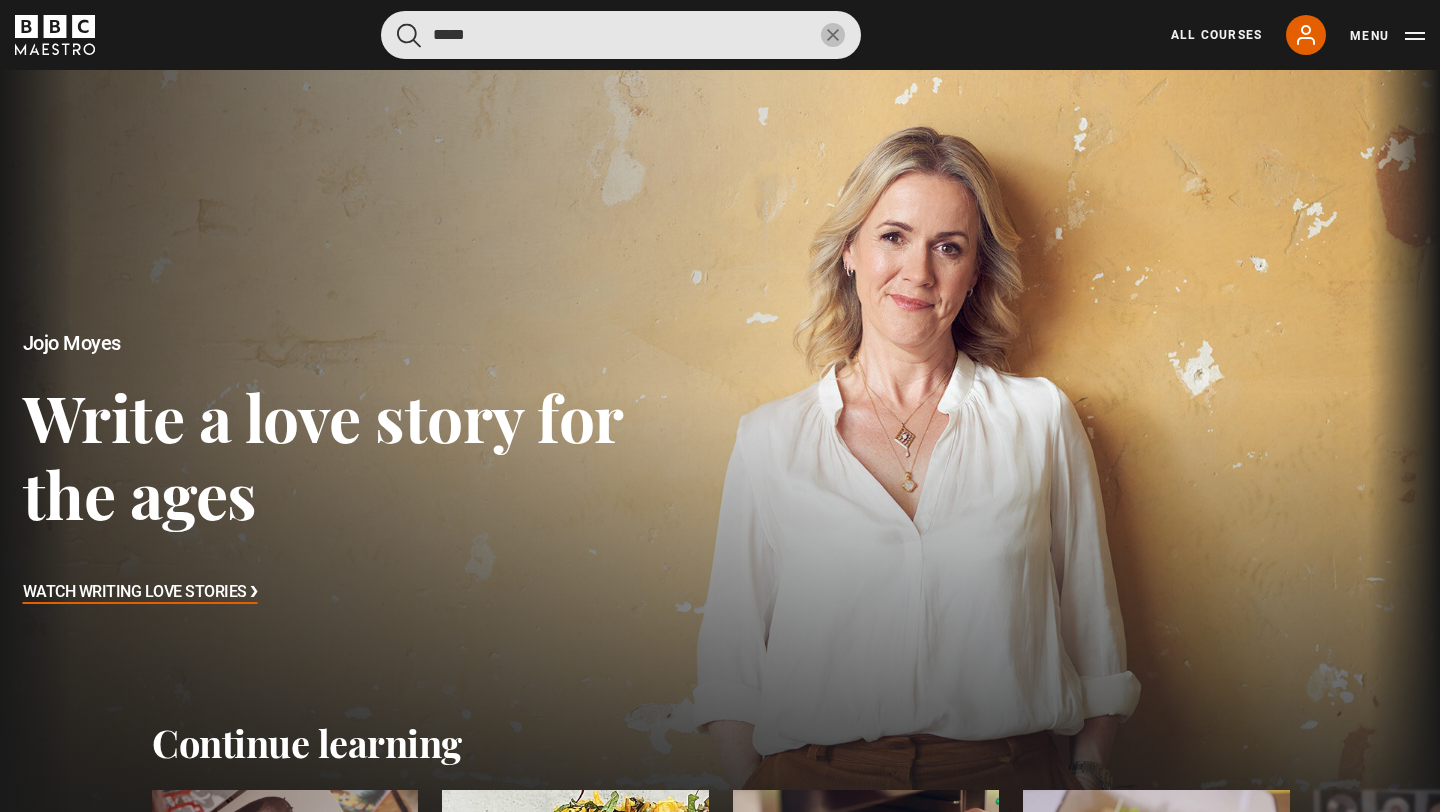 type on "*****" 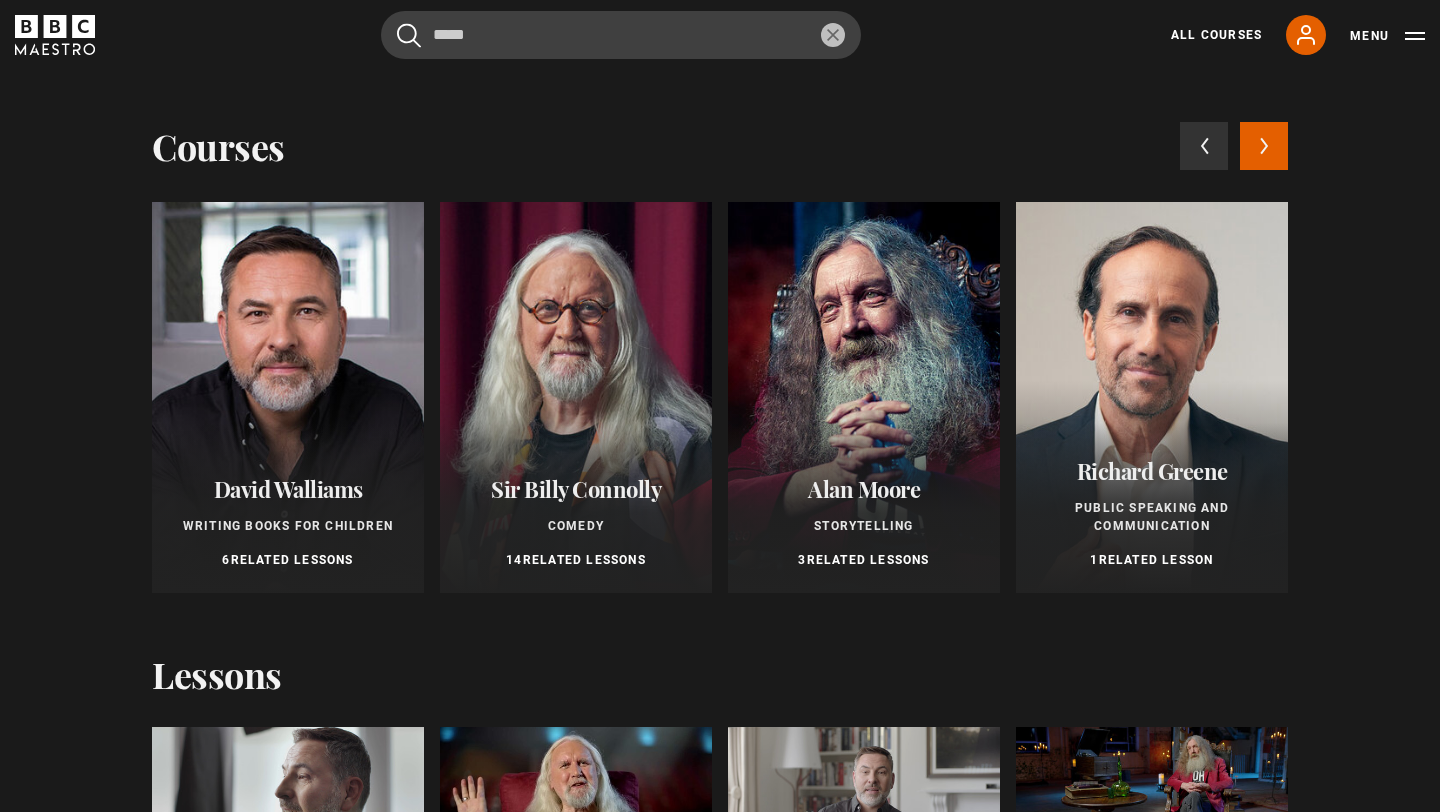click 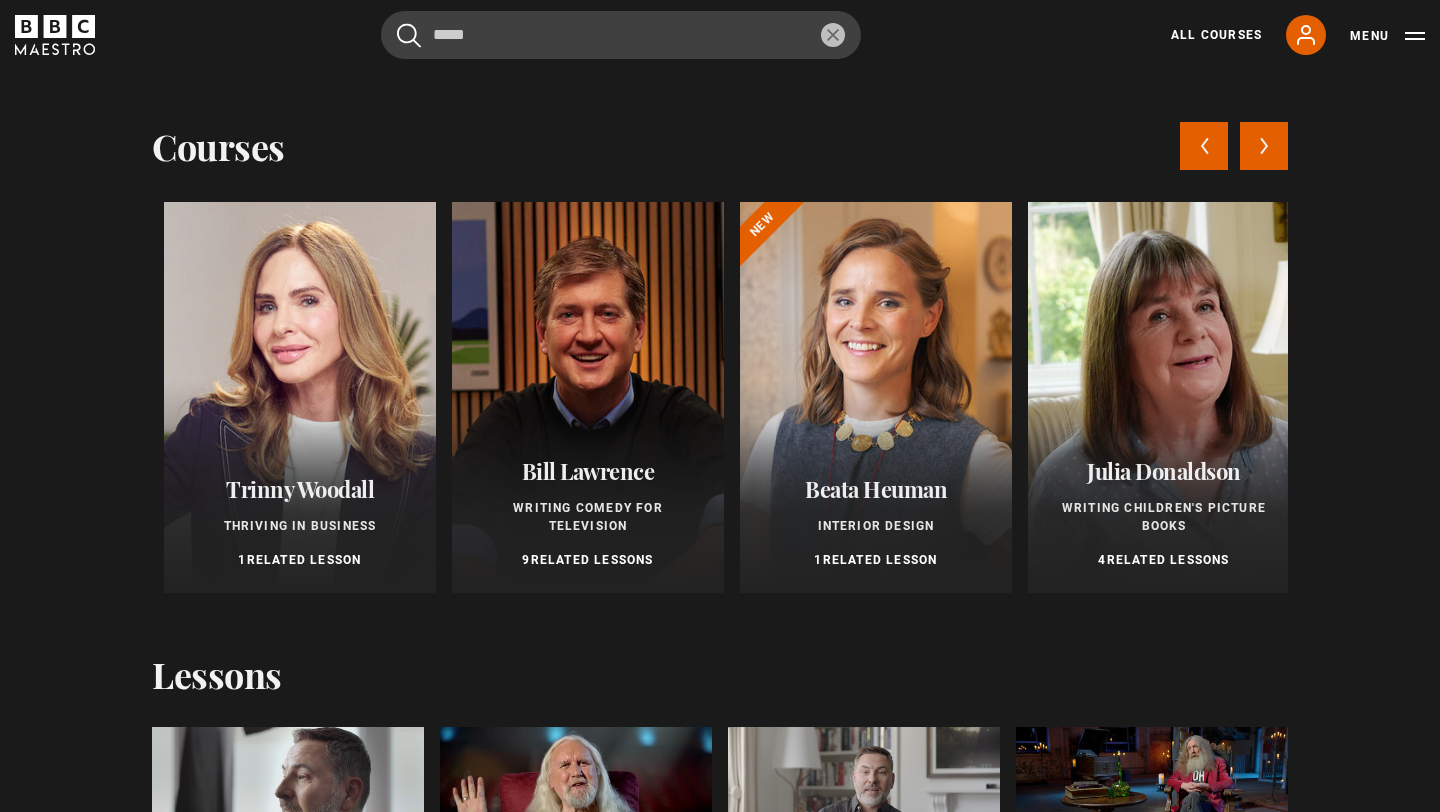 scroll, scrollTop: 0, scrollLeft: 1152, axis: horizontal 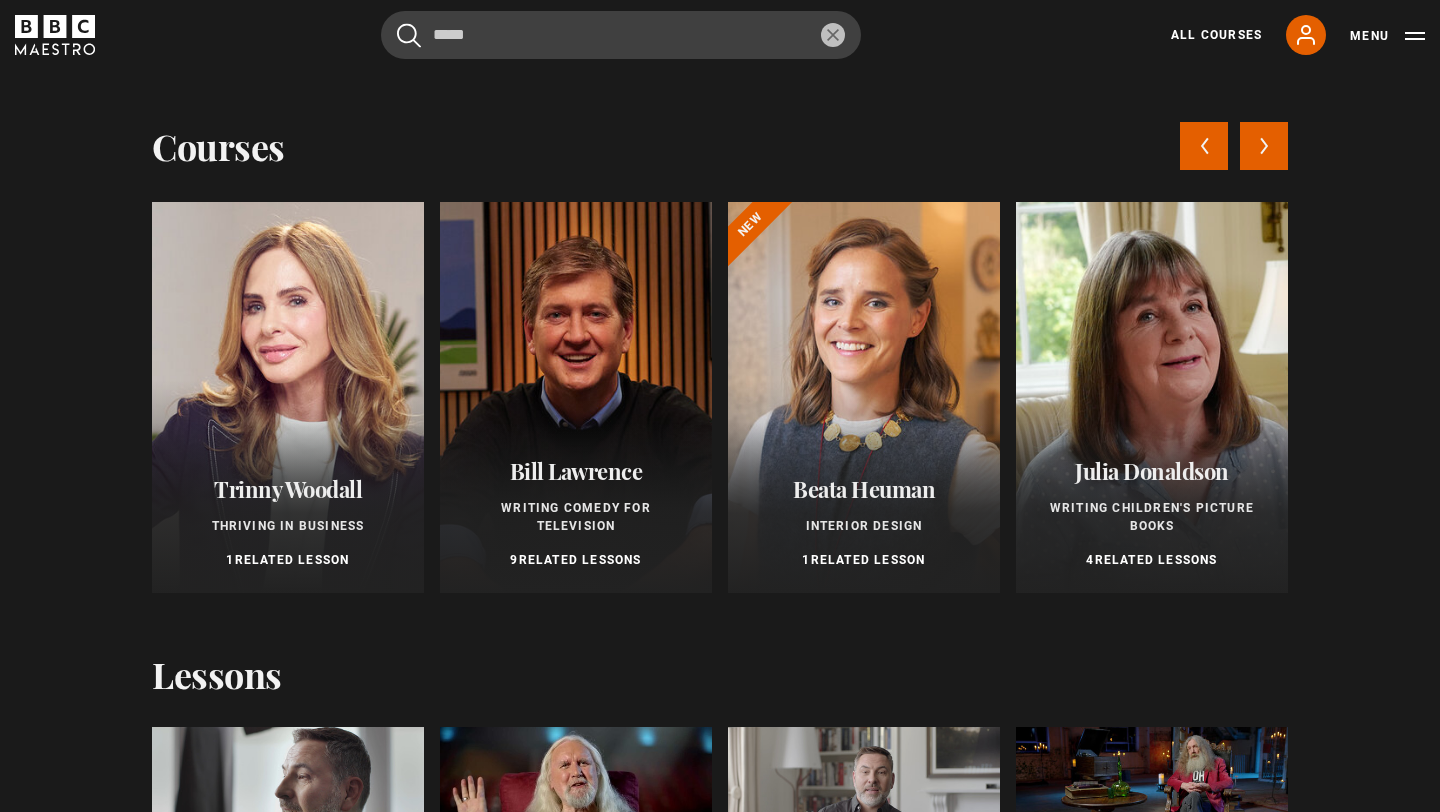 click at bounding box center [576, 397] 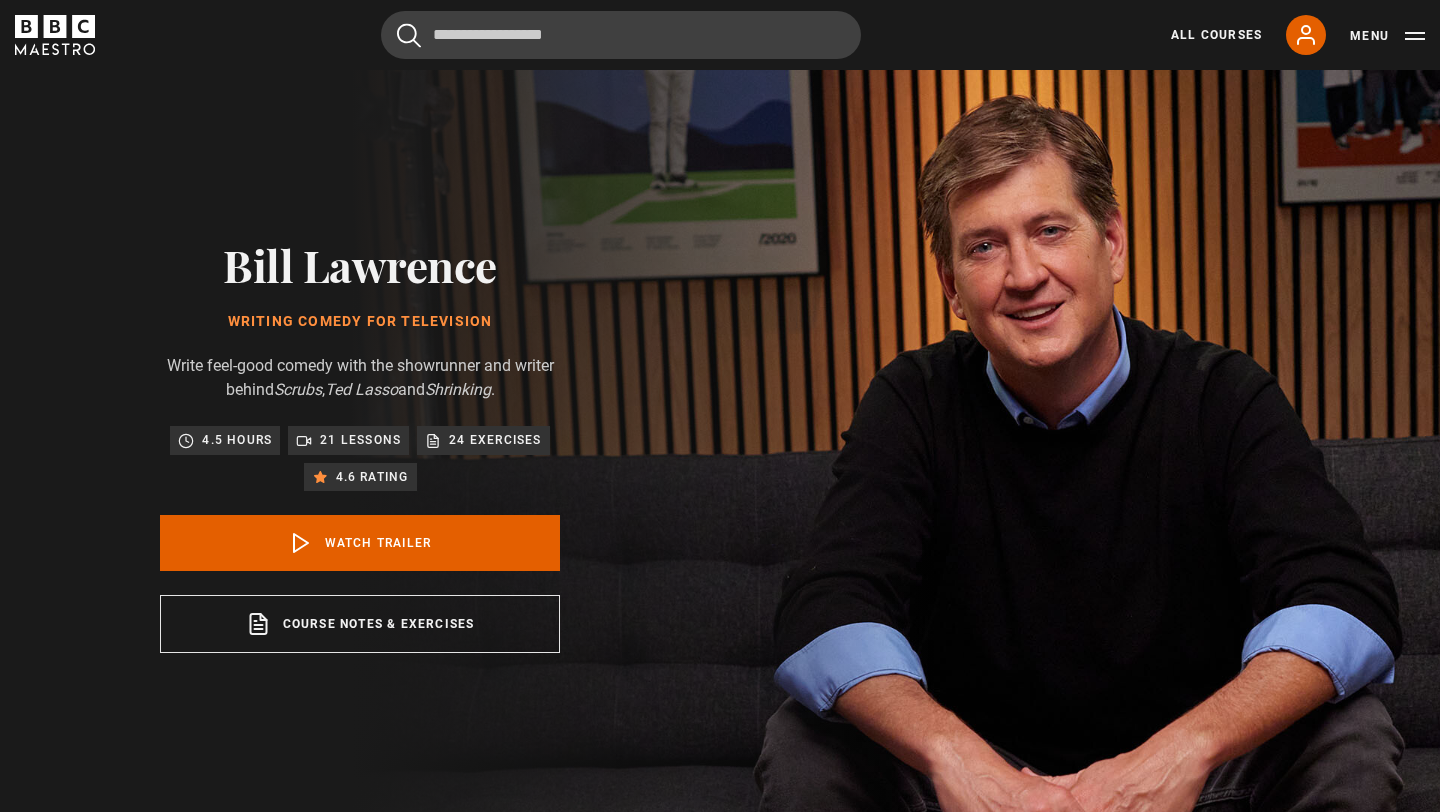 scroll, scrollTop: 0, scrollLeft: 0, axis: both 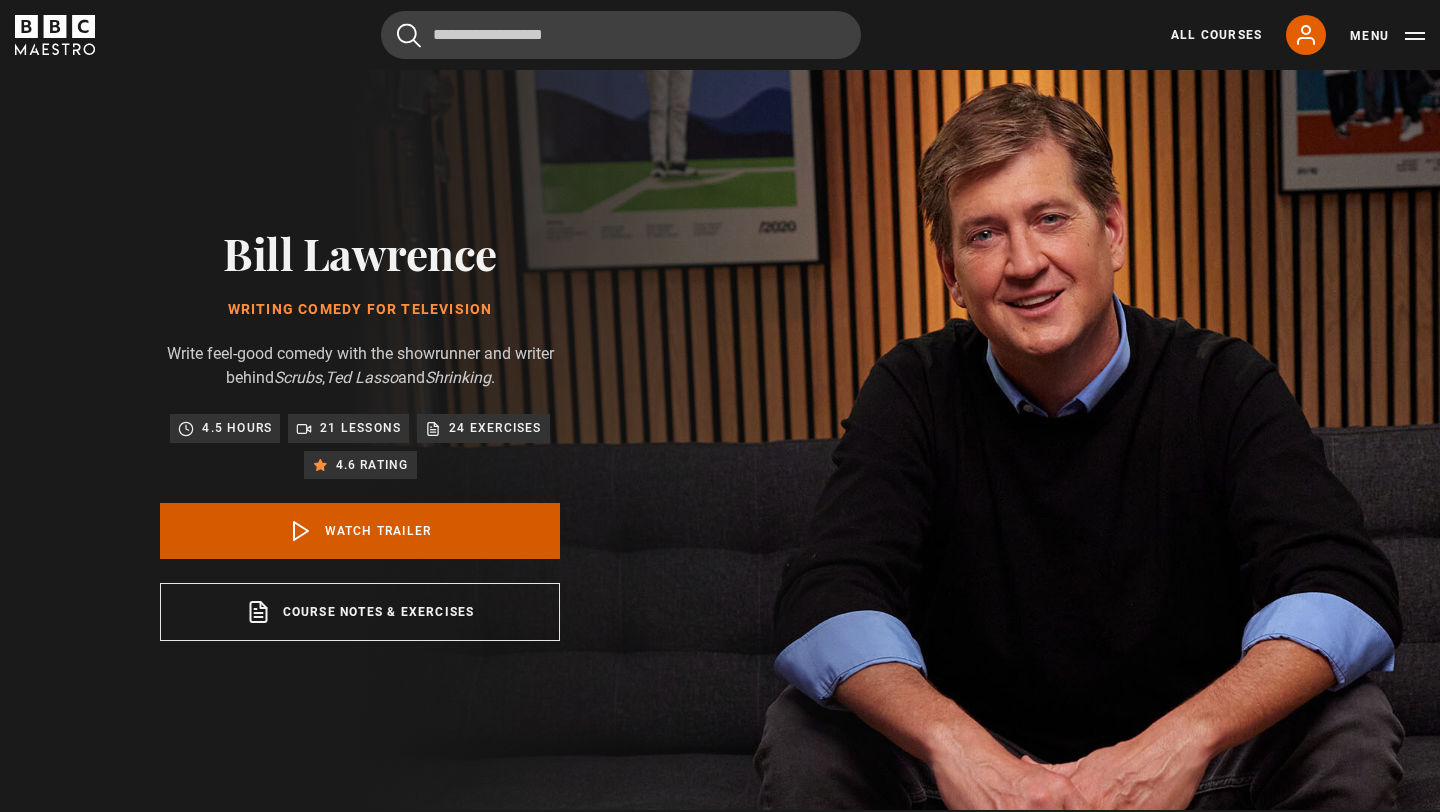 click on "Watch Trailer" at bounding box center (360, 531) 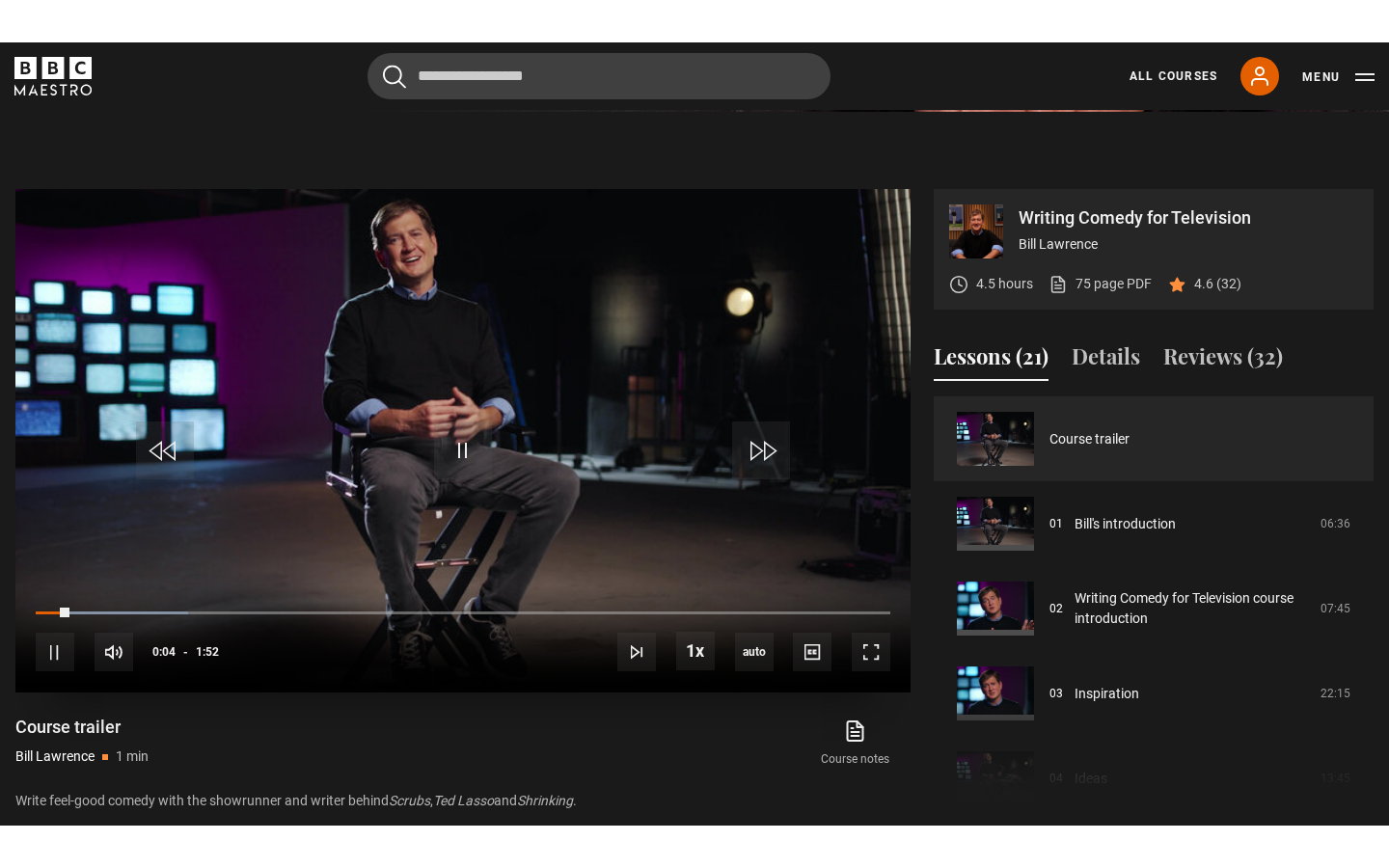 scroll, scrollTop: 858, scrollLeft: 0, axis: vertical 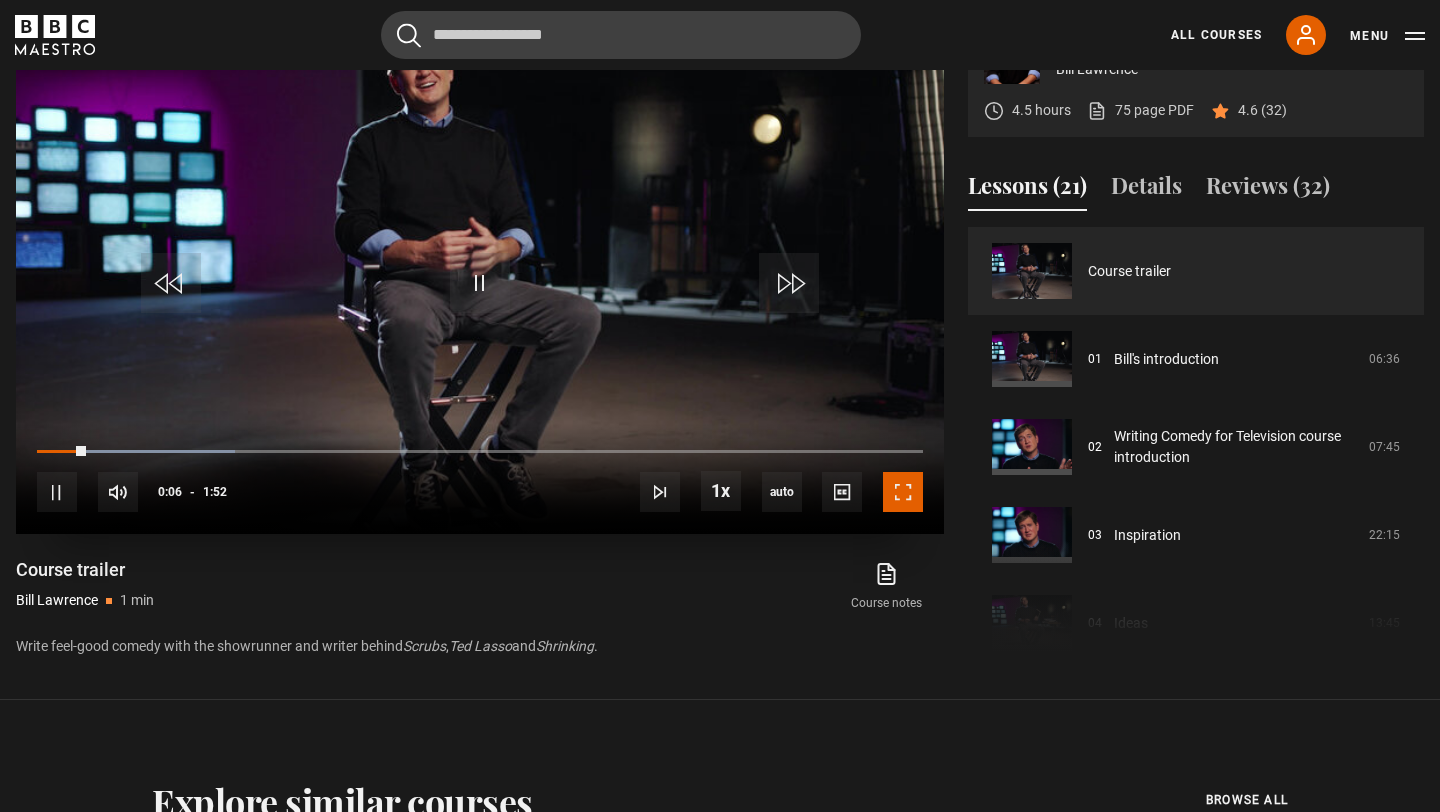 click at bounding box center [903, 492] 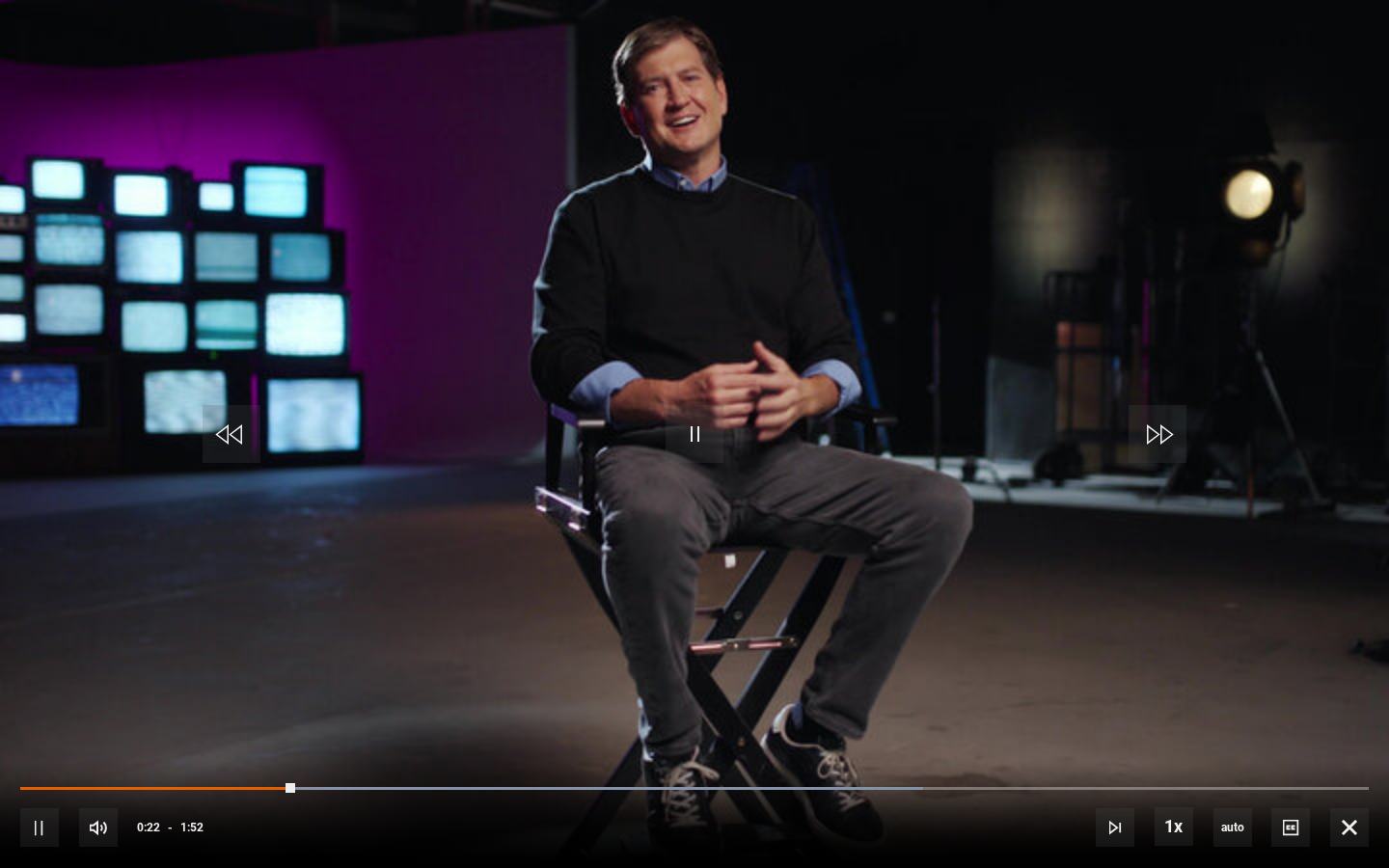 click on "10s Skip Back 10 seconds Pause 10s Skip Forward 10 seconds Loaded :  66.96% 0:24 0:22 Pause Mute Current Time  0:22 - Duration  1:52 1x Playback Rate 2x 1.5x 1x , selected 0.5x auto Quality 360p 720p 1080p 2160p Auto , selected Captions captions off , selected English  Captions" at bounding box center [694, 814] 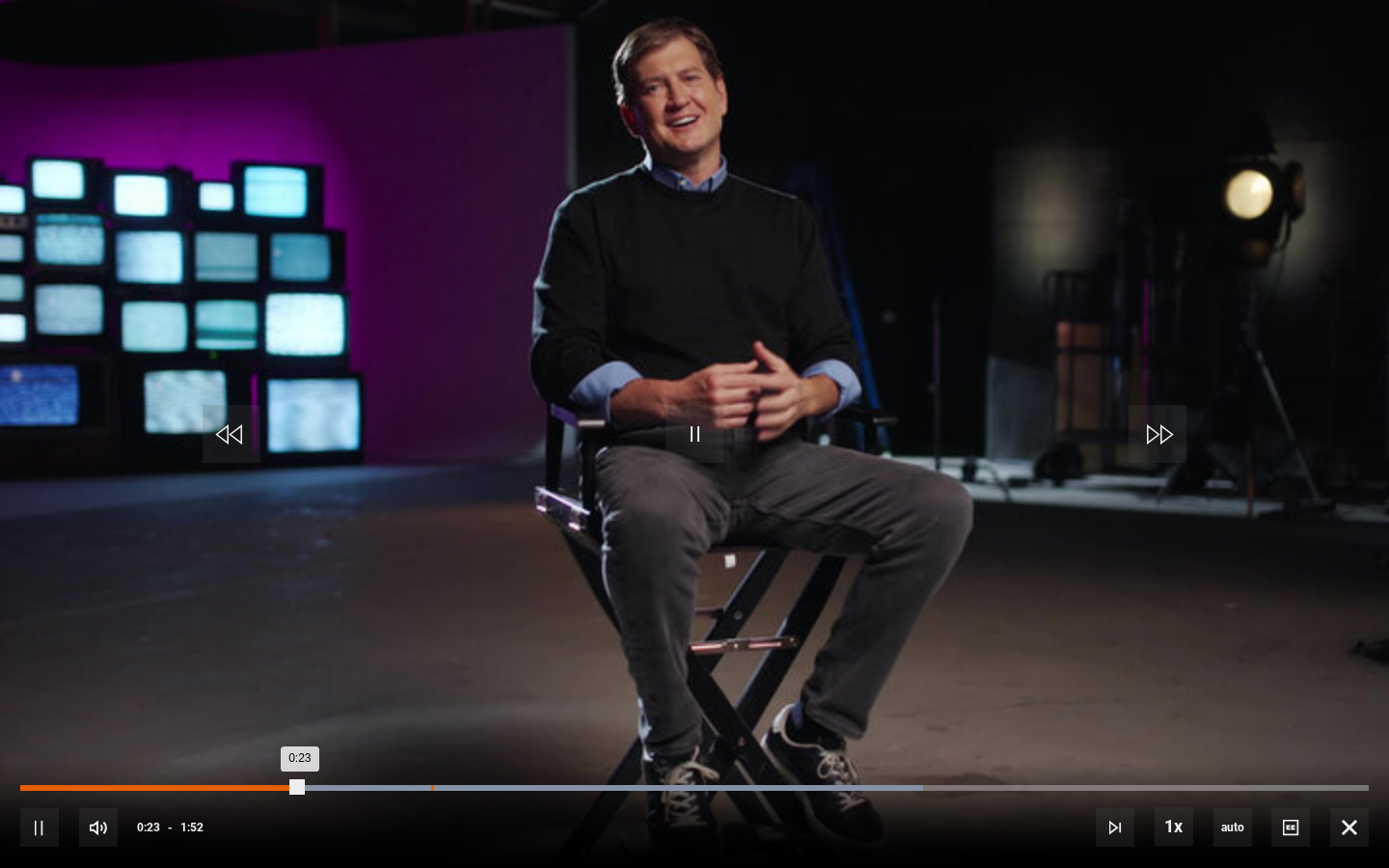 click on "0:34" at bounding box center (432, 788) 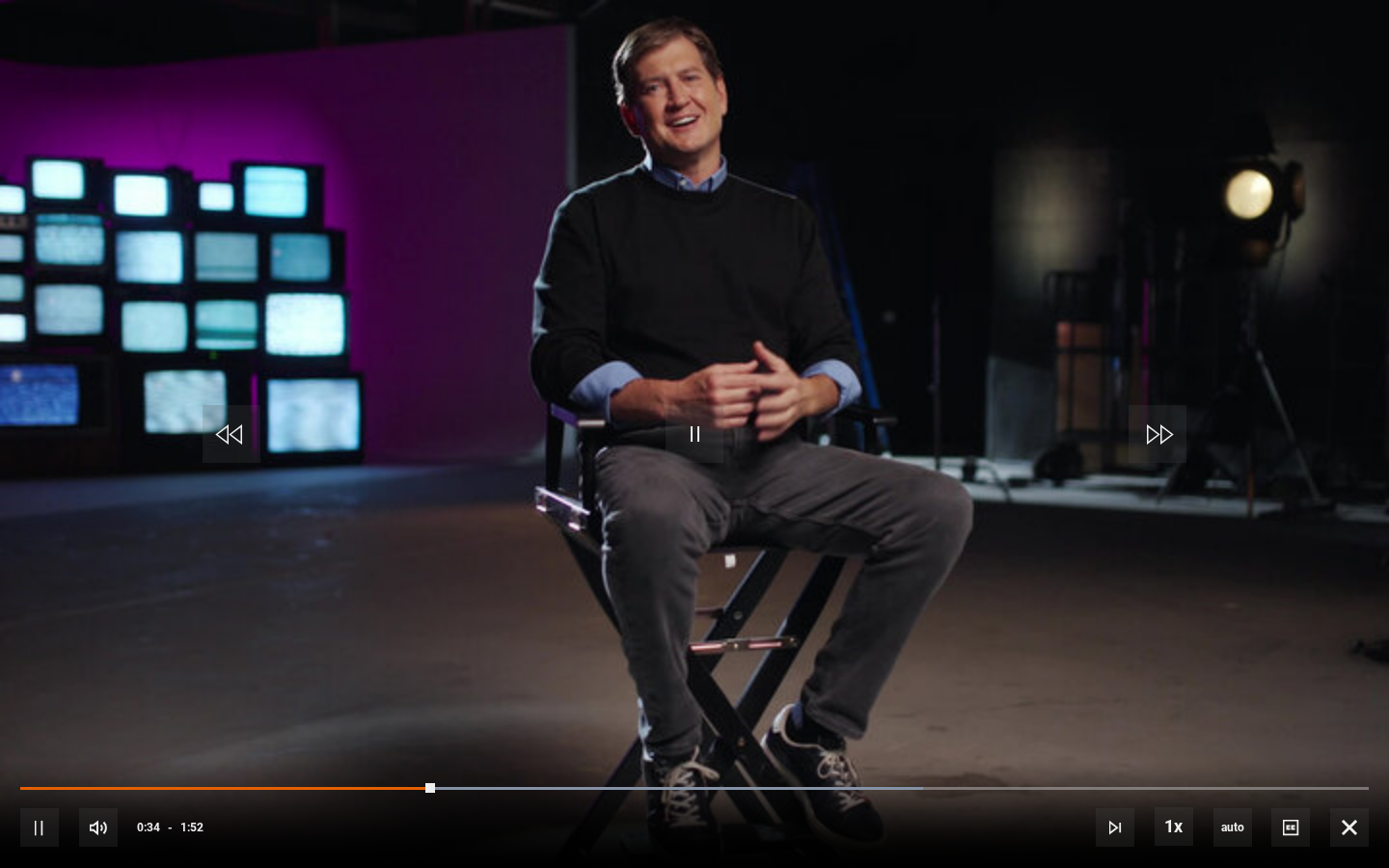 click on "10s Skip Back 10 seconds Pause 10s Skip Forward 10 seconds Loaded :  66.96% 0:35 0:34 Pause Mute Current Time  0:34 - Duration  1:52 1x Playback Rate 2x 1.5x 1x , selected 0.5x auto Quality 360p 720p 1080p 2160p Auto , selected Captions captions off , selected English  Captions" at bounding box center [694, 814] 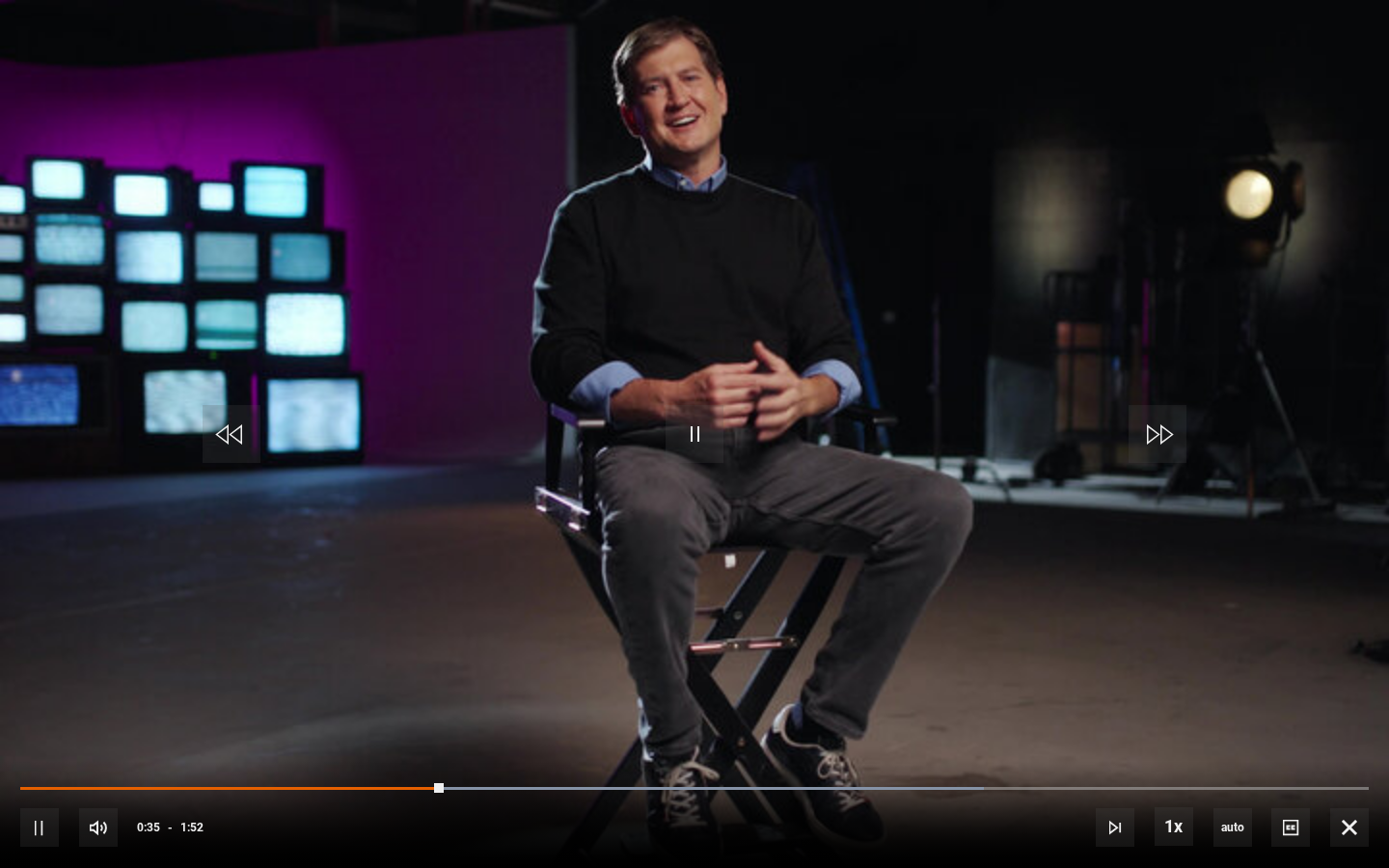 click on "10s Skip Back 10 seconds Pause 10s Skip Forward 10 seconds Loaded :  71.43% 0:35 0:35 Pause Mute Current Time  0:35 - Duration  1:52 1x Playback Rate 2x 1.5x 1x , selected 0.5x auto Quality 360p 720p 1080p 2160p Auto , selected Captions captions off , selected English  Captions" at bounding box center [694, 814] 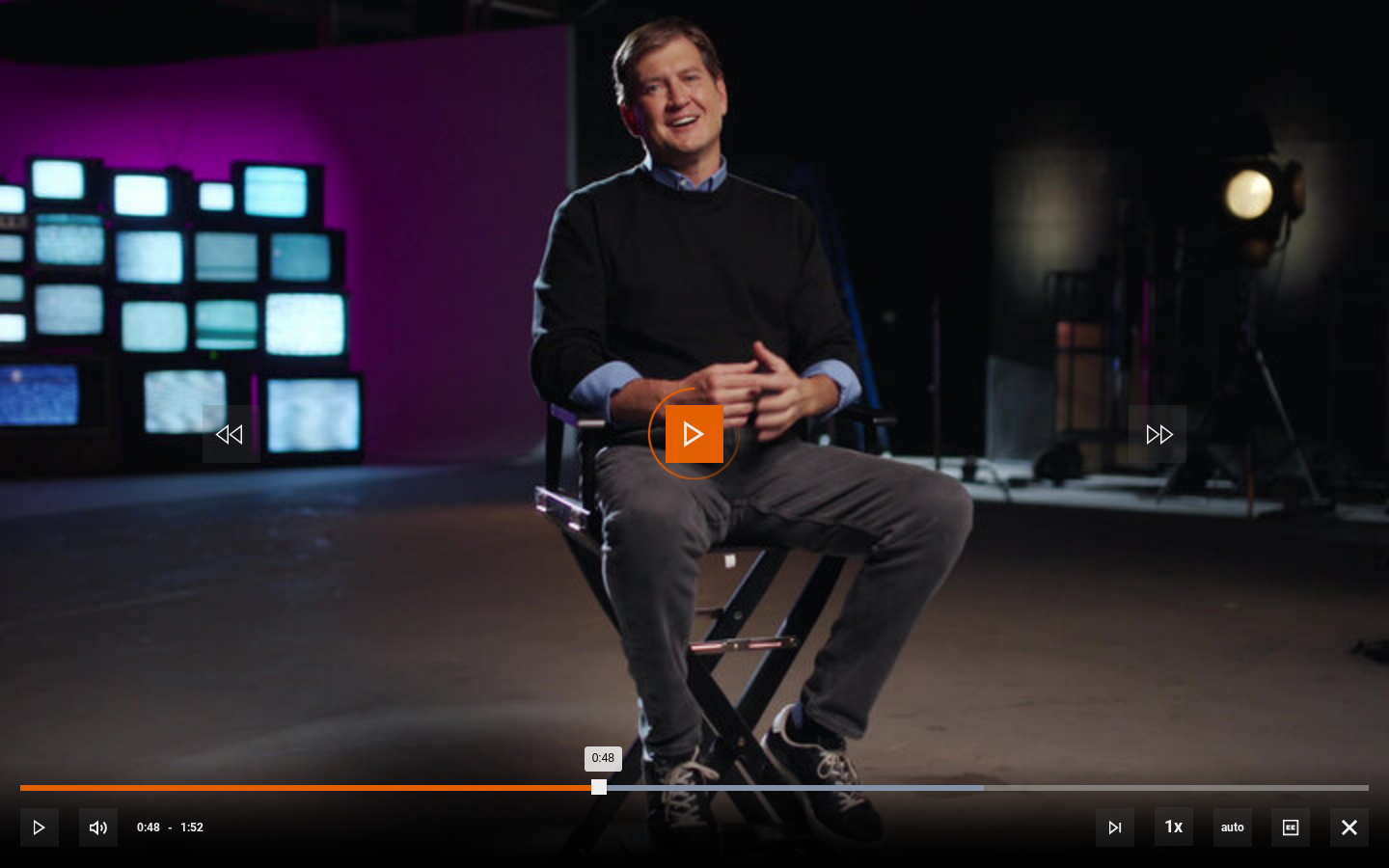 click on "Loaded :  71.43% 0:48 0:48" at bounding box center [694, 788] 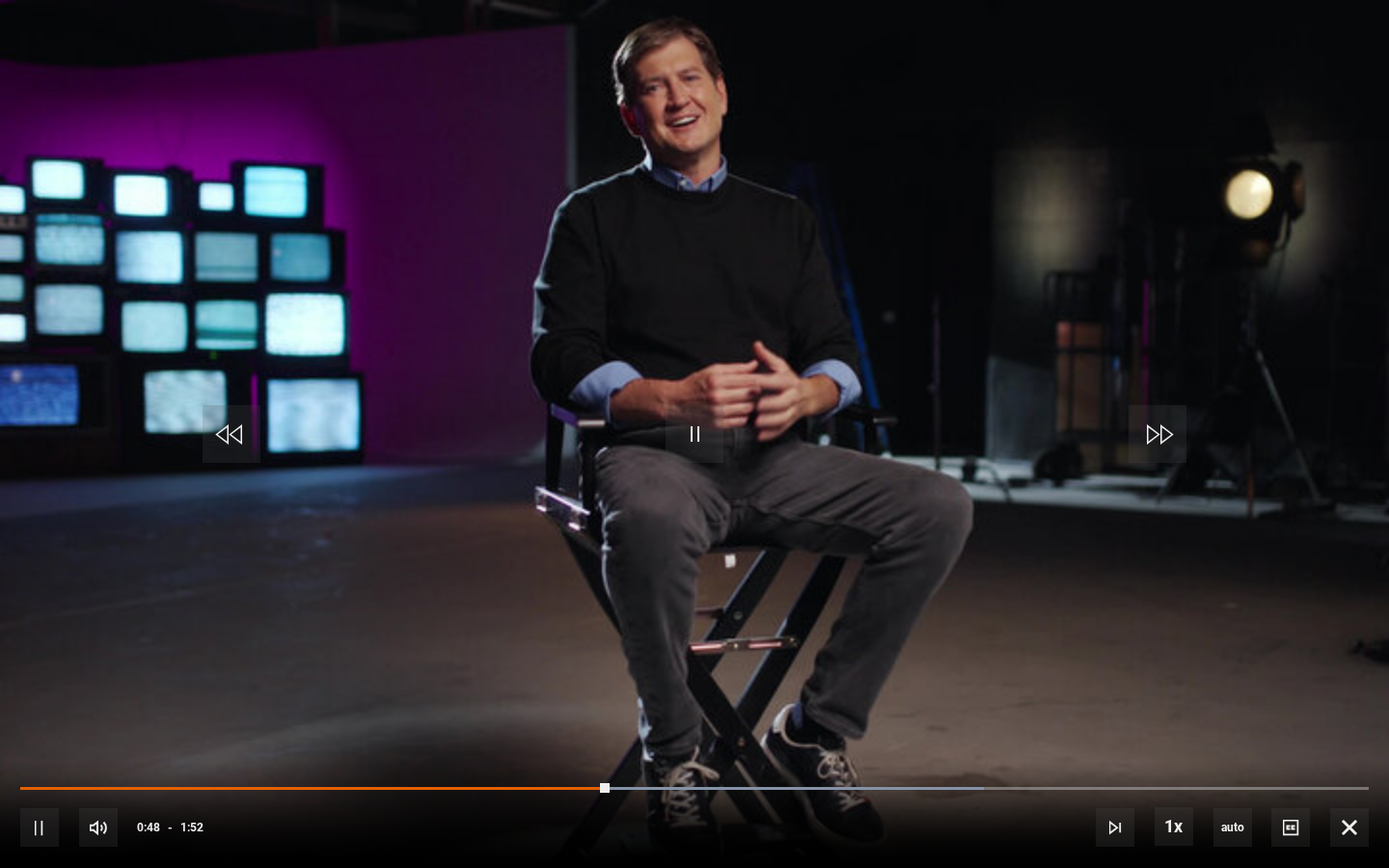 click on "10s Skip Back 10 seconds Pause 10s Skip Forward 10 seconds Loaded :  71.43% 0:49 0:48 Pause Mute Current Time  0:48 - Duration  1:52 1x Playback Rate 2x 1.5x 1x , selected 0.5x auto Quality 360p 720p 1080p 2160p Auto , selected Captions captions off , selected English  Captions" at bounding box center (694, 814) 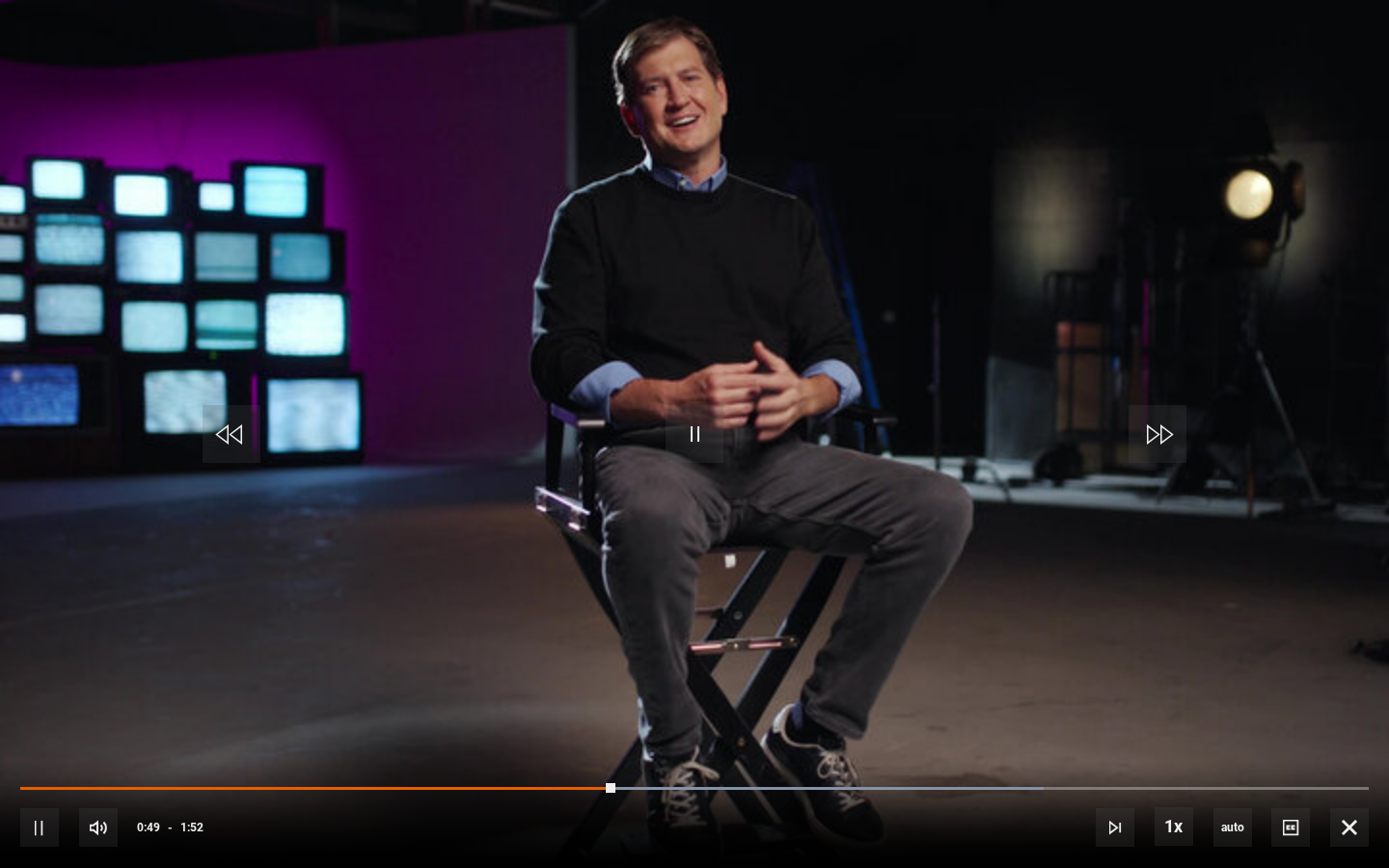 click on "10s Skip Back 10 seconds Pause 10s Skip Forward 10 seconds Loaded :  75.89% 0:49 0:49 Pause Mute Current Time  0:49 - Duration  1:52 1x Playback Rate 2x 1.5x 1x , selected 0.5x auto Quality 360p 720p 1080p 2160p Auto , selected Captions captions off , selected English  Captions" at bounding box center (694, 814) 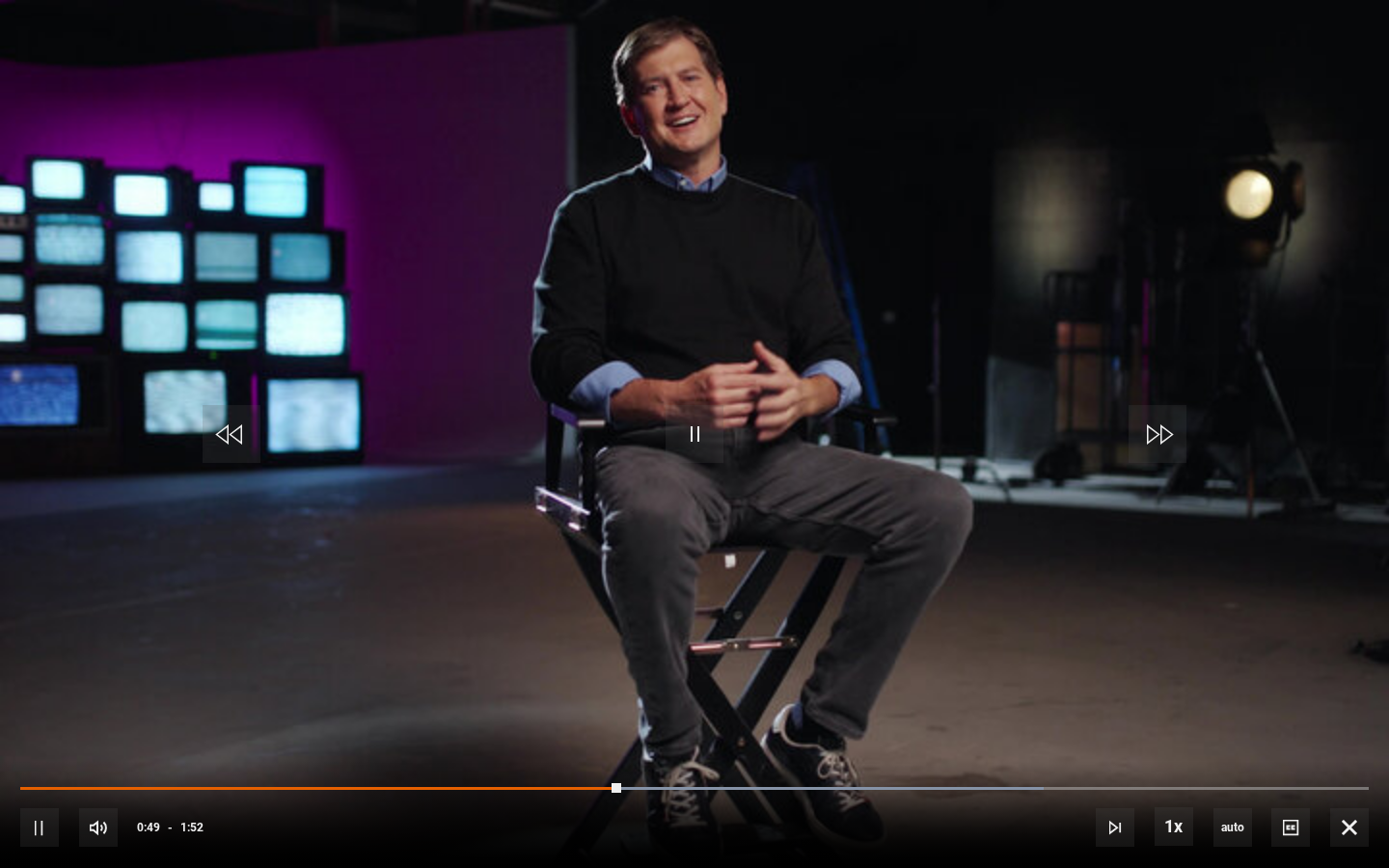 click on "10s Skip Back 10 seconds Pause 10s Skip Forward 10 seconds Loaded :  75.89% 0:49 0:49 Pause Mute Current Time  0:49 - Duration  1:52 1x Playback Rate 2x 1.5x 1x , selected 0.5x auto Quality 360p 720p 1080p 2160p Auto , selected Captions captions off , selected English  Captions" at bounding box center [694, 814] 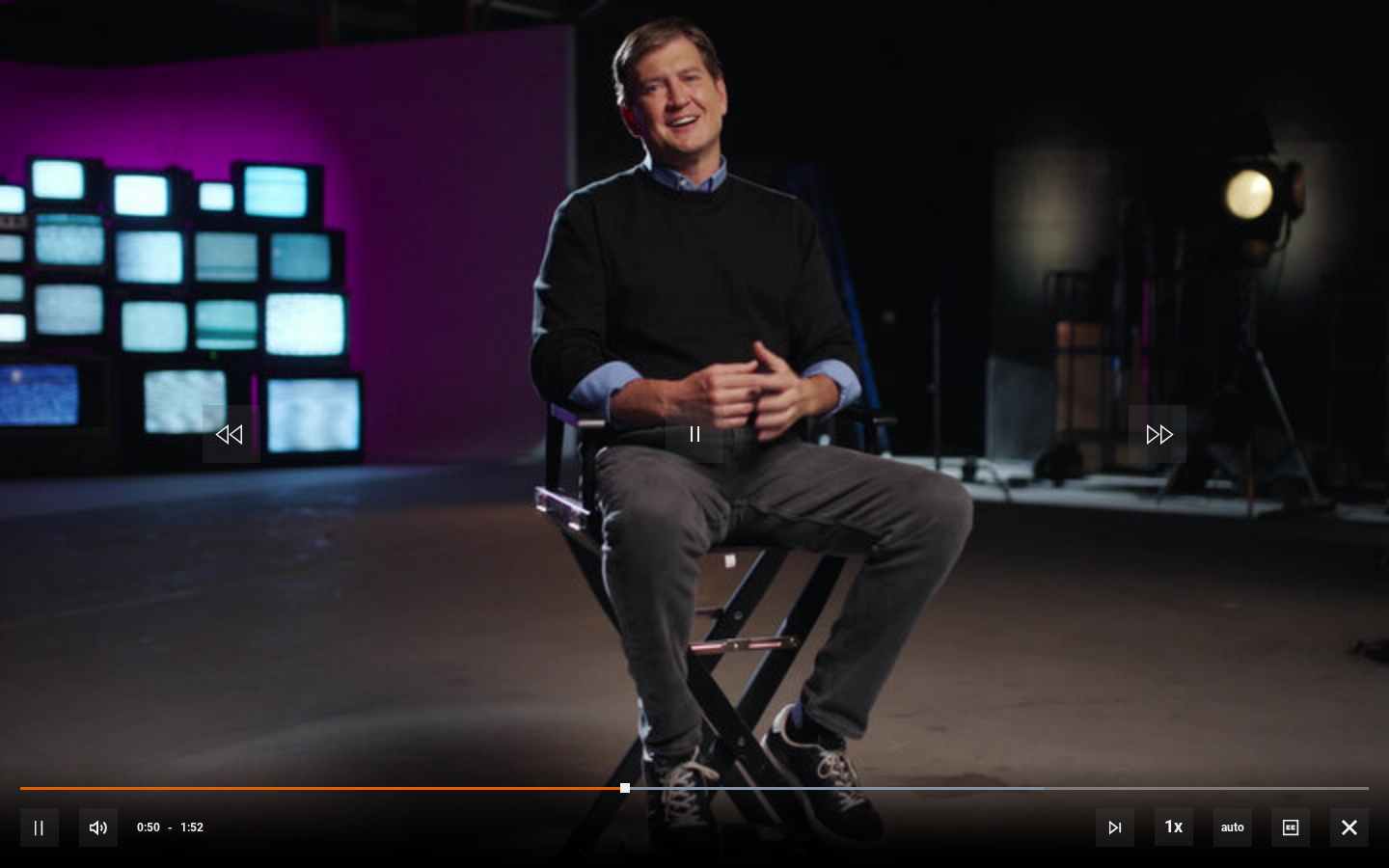 click on "10s Skip Back 10 seconds Pause 10s Skip Forward 10 seconds Loaded :  75.89% 0:49 0:50 Pause Mute Current Time  0:50 - Duration  1:52 1x Playback Rate 2x 1.5x 1x , selected 0.5x auto Quality 360p 720p 1080p 2160p Auto , selected Captions captions off , selected English  Captions" at bounding box center [694, 814] 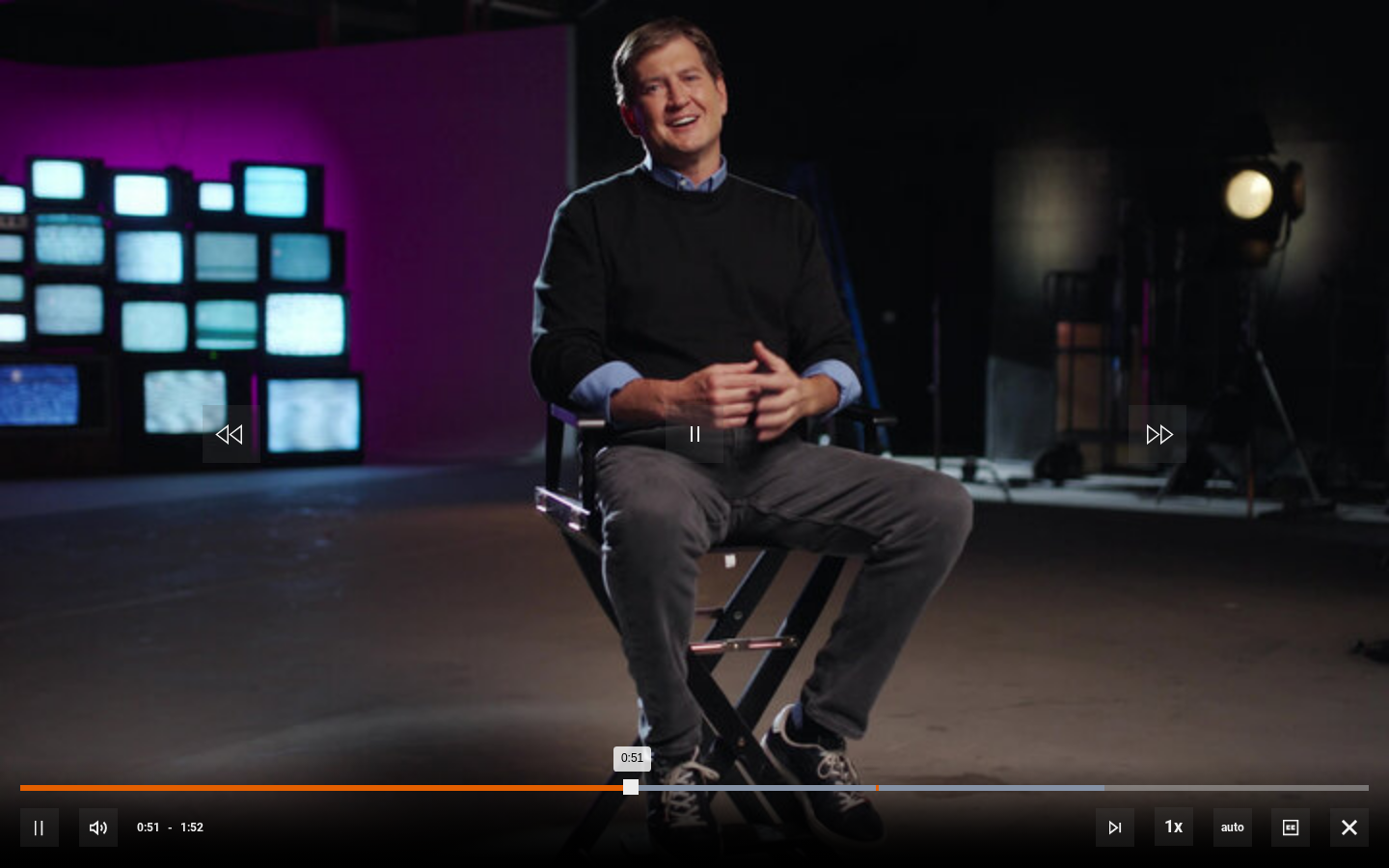 click on "1:11" at bounding box center (877, 788) 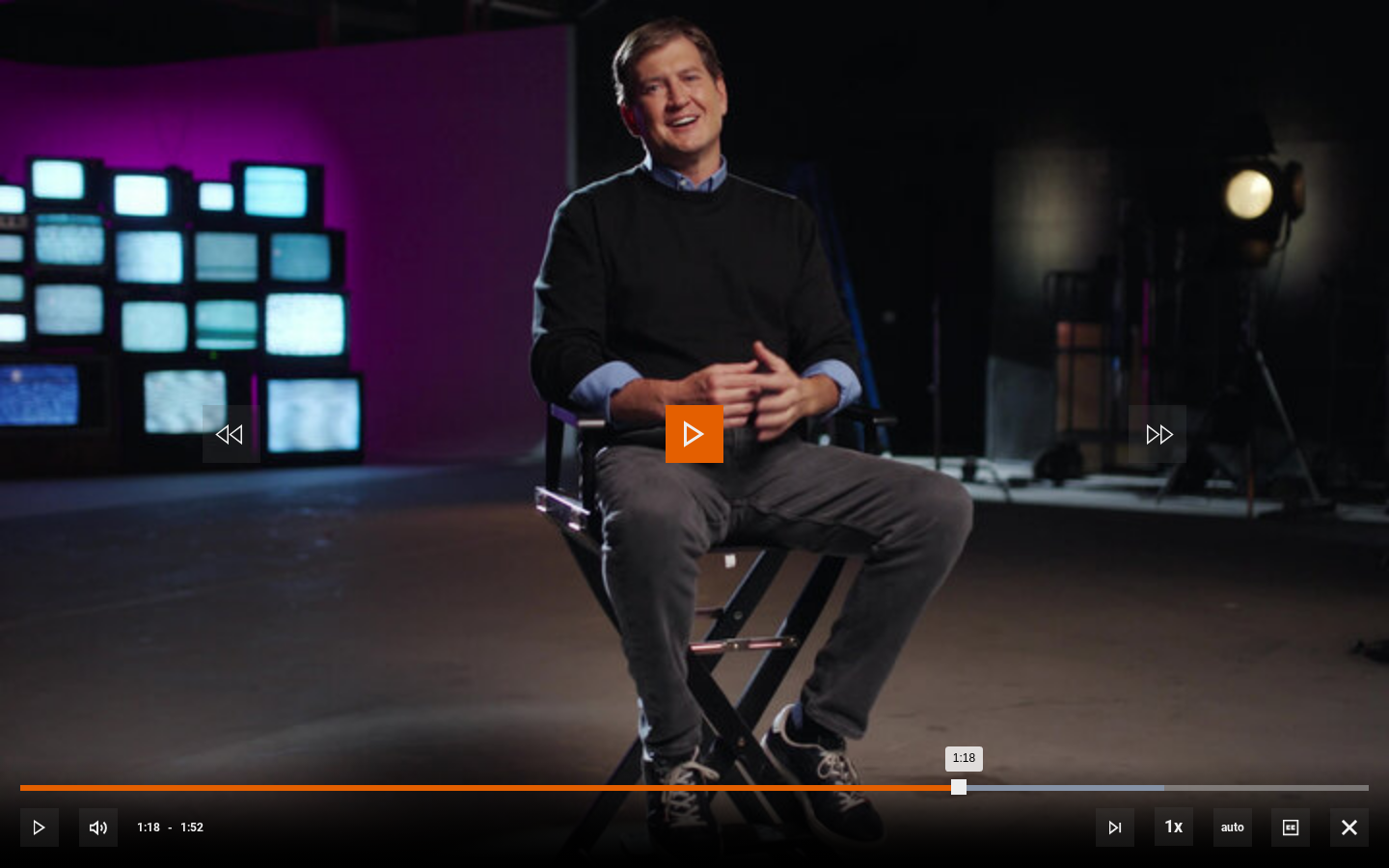 click on "Loaded :  84.82% 1:18 1:18" at bounding box center (694, 788) 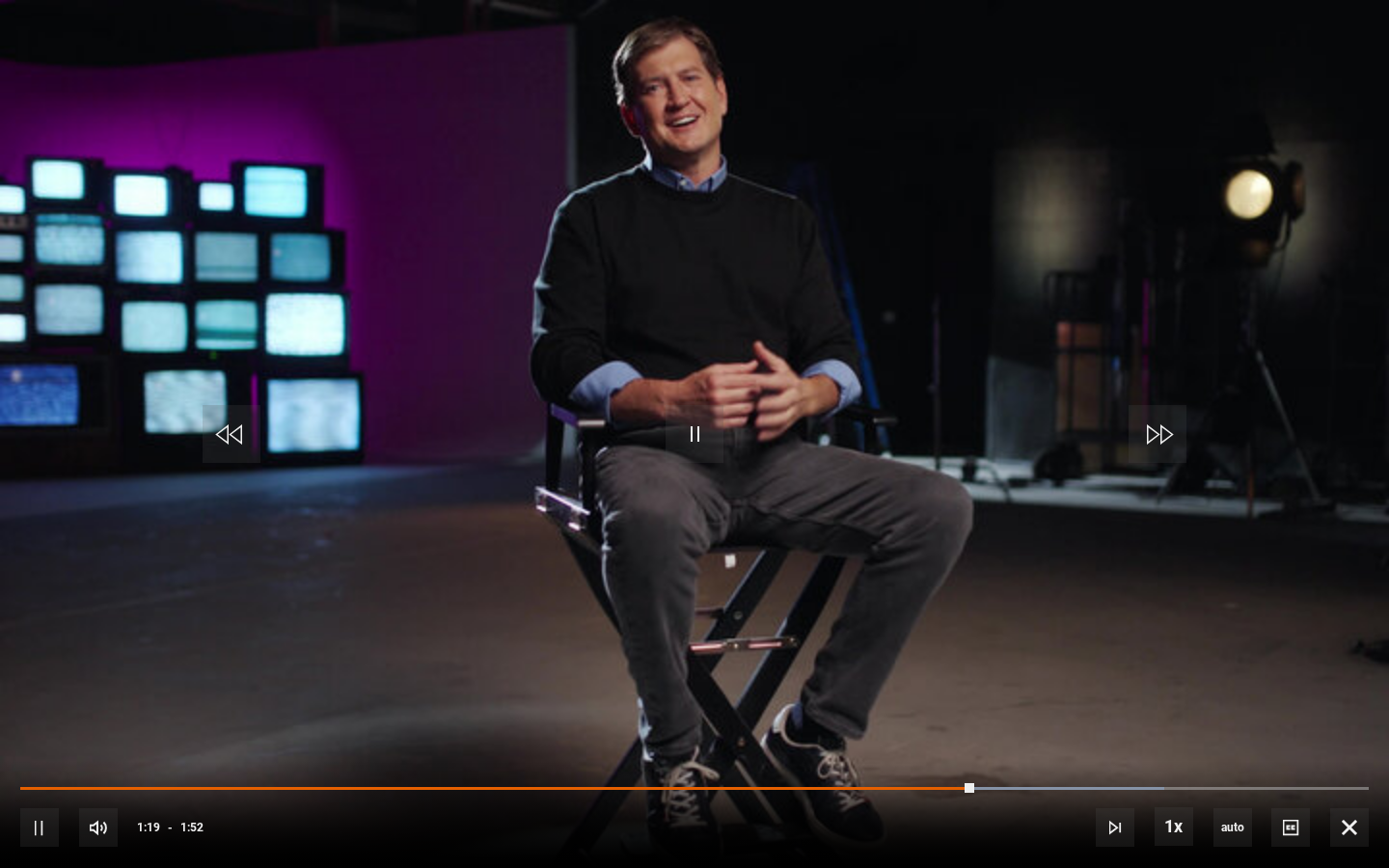 click on "10s Skip Back 10 seconds Pause 10s Skip Forward 10 seconds Loaded :  84.82% 1:20 1:19 Pause Mute Current Time  1:19 - Duration  1:52 1x Playback Rate 2x 1.5x 1x , selected 0.5x auto Quality 360p 720p 1080p 2160p Auto , selected Captions captions off , selected English  Captions" at bounding box center (694, 814) 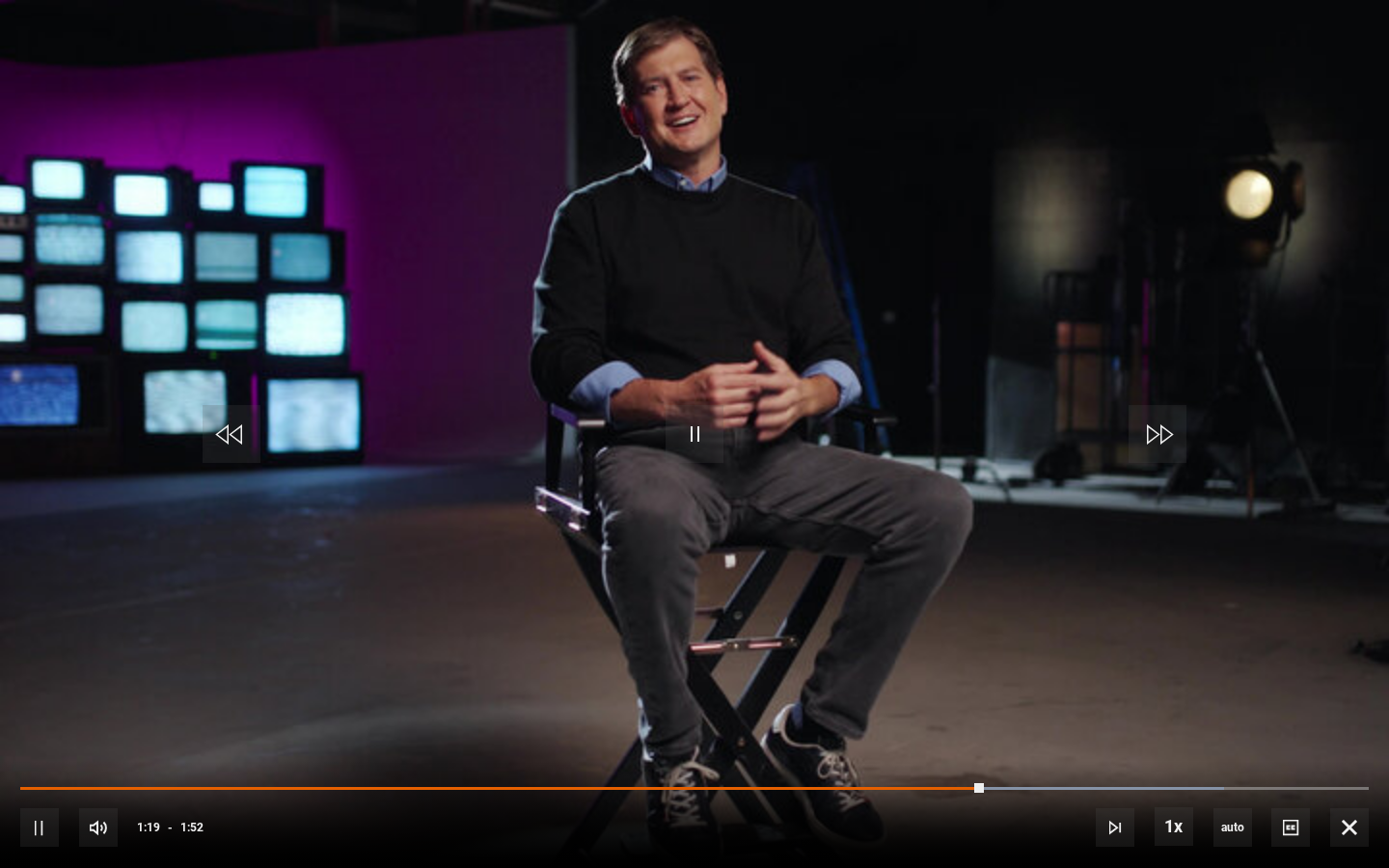 click on "10s Skip Back 10 seconds Pause 10s Skip Forward 10 seconds Loaded :  89.29% 1:20 1:19 Pause Mute Current Time  1:19 - Duration  1:52 1x Playback Rate 2x 1.5x 1x , selected 0.5x auto Quality 360p 720p 1080p 2160p Auto , selected Captions captions off , selected English  Captions" at bounding box center (694, 814) 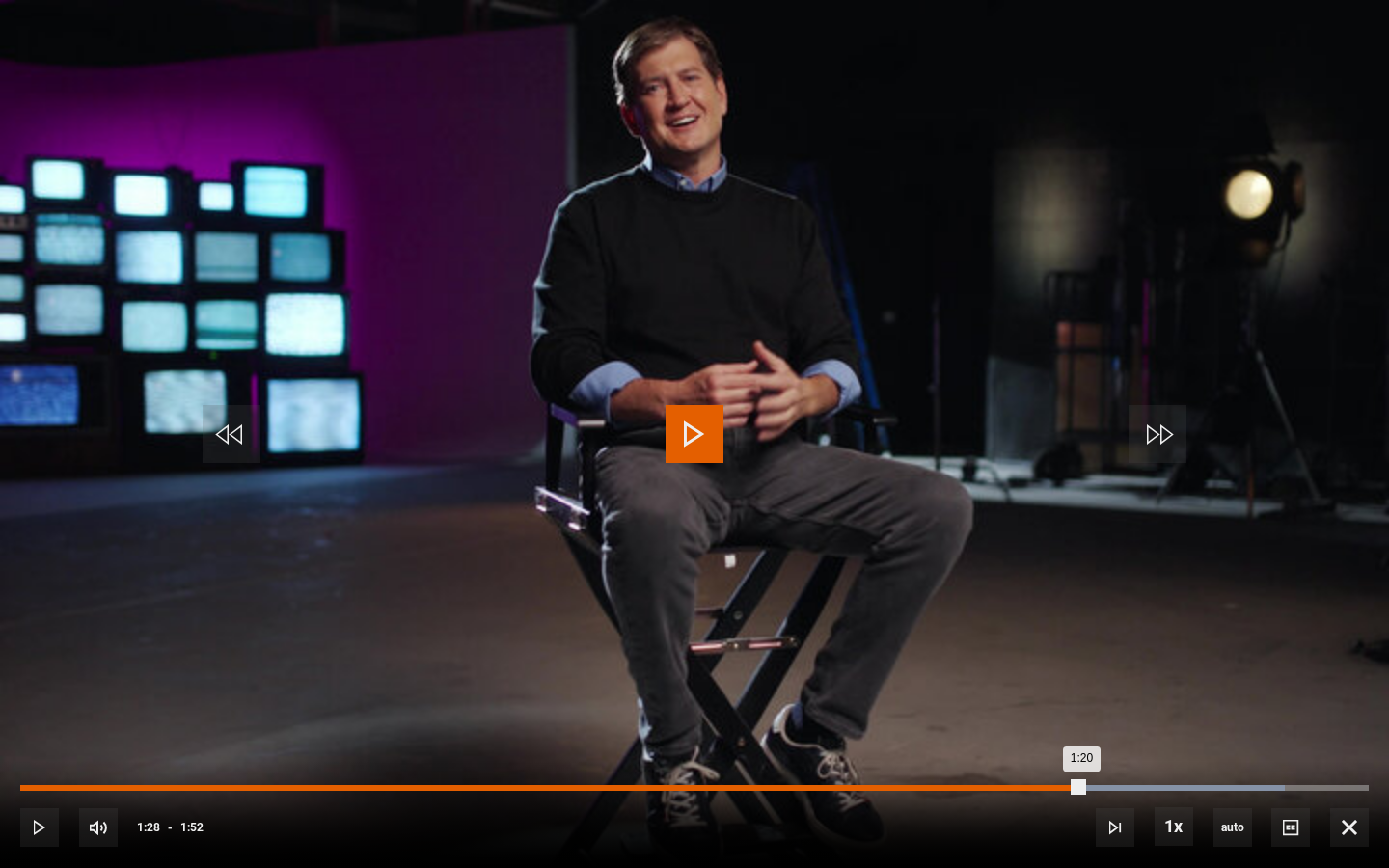 click on "Loaded :  93.75% 1:28 1:20" at bounding box center (694, 788) 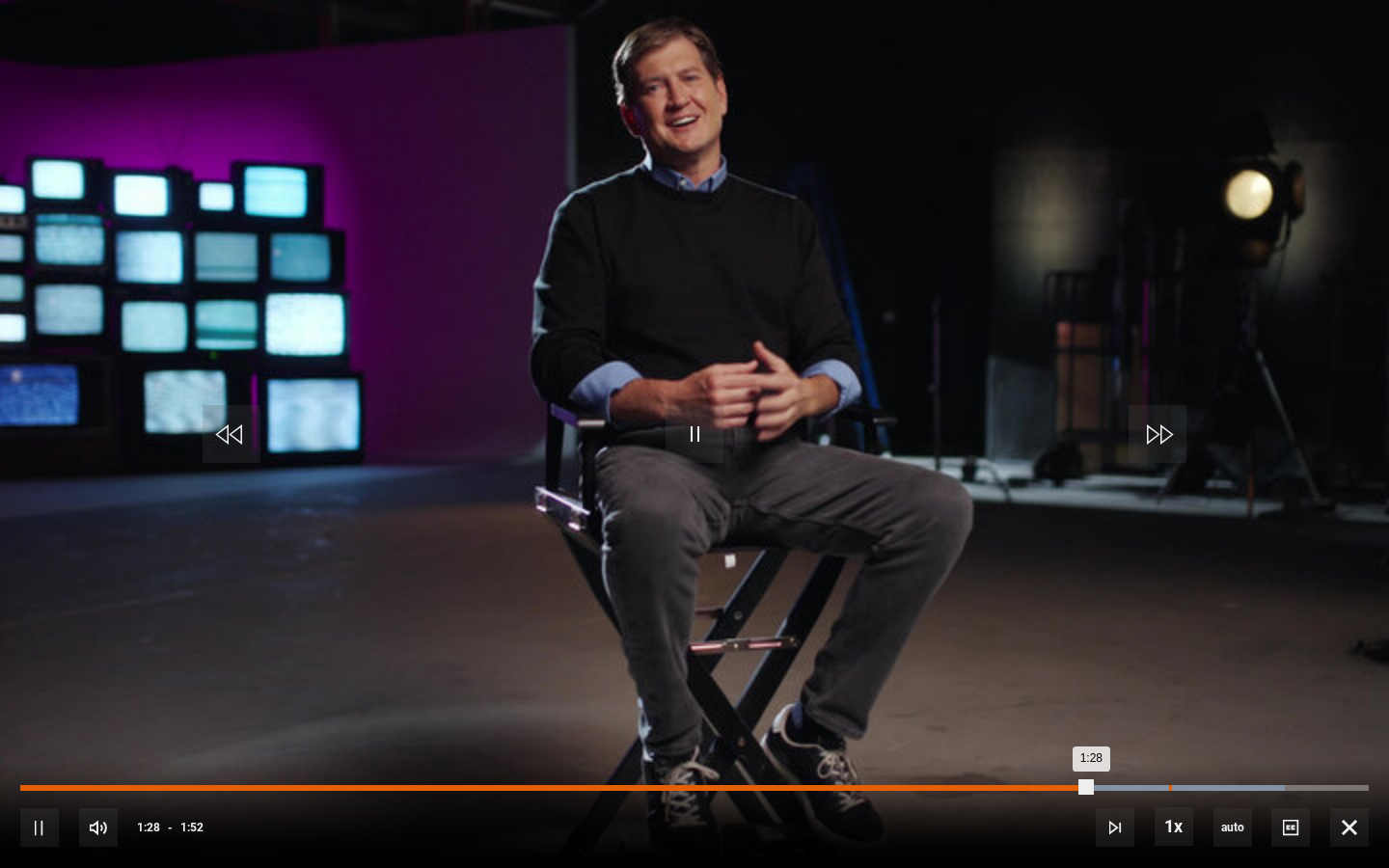 click on "1:35" at bounding box center [1170, 788] 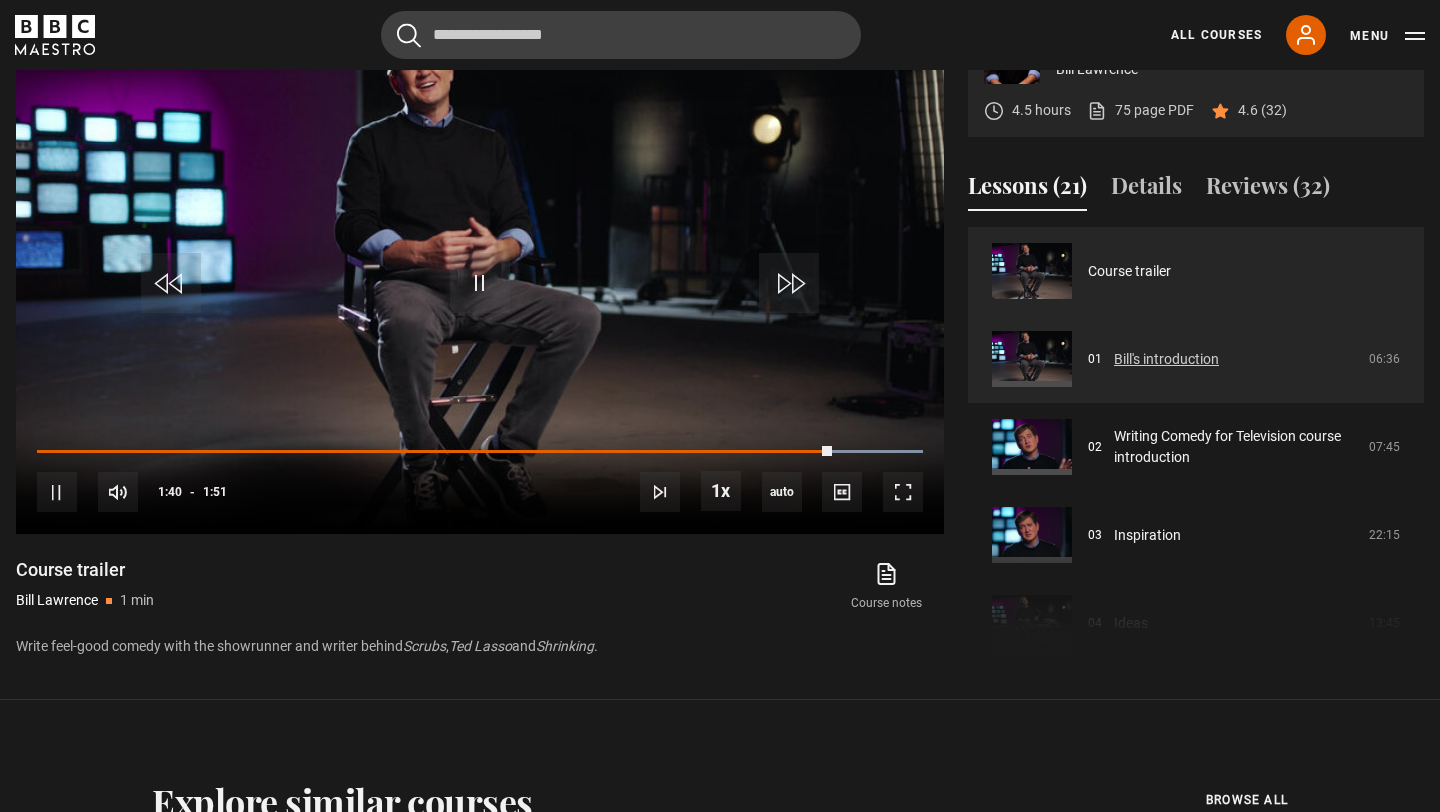 click on "Bill's introduction" at bounding box center (1166, 359) 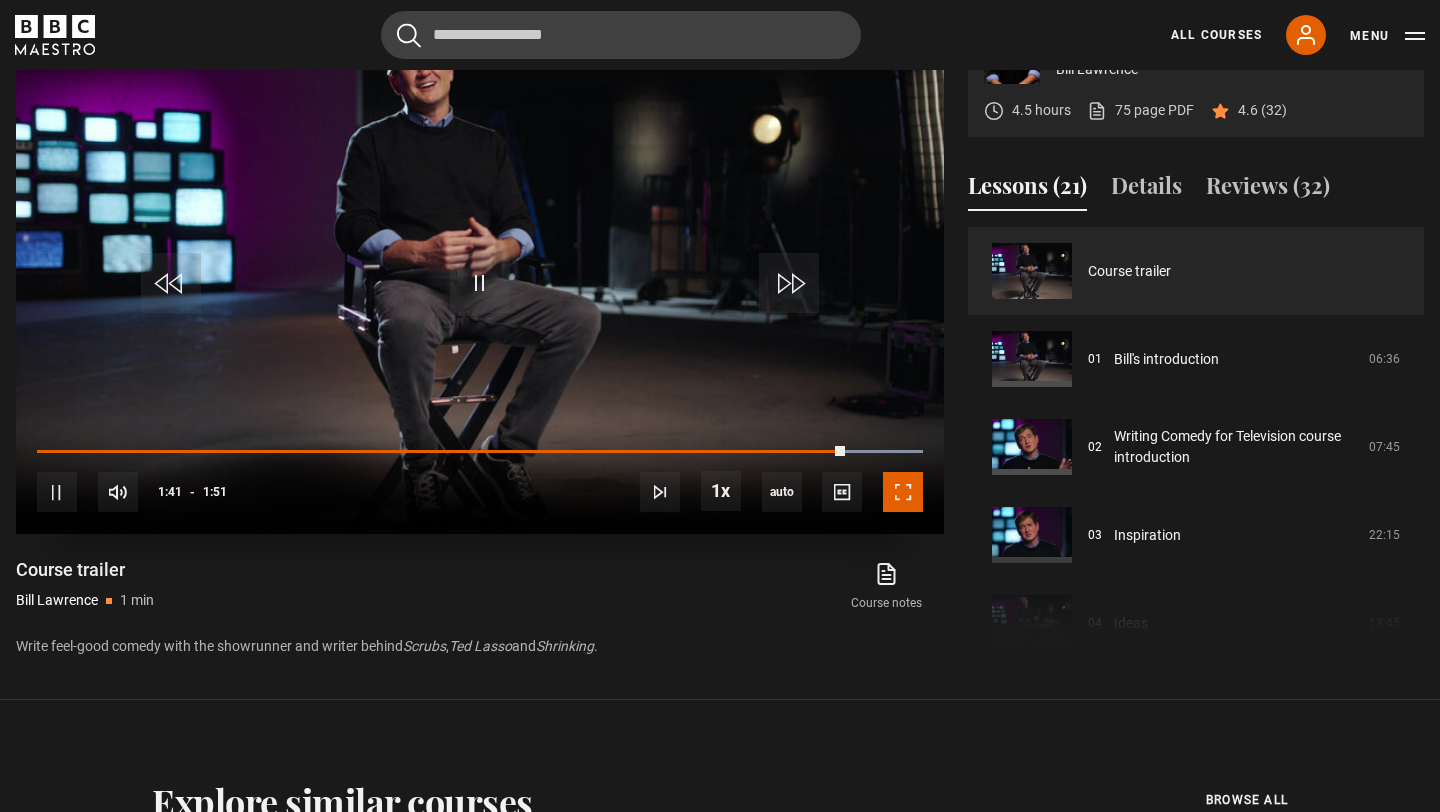 click at bounding box center (903, 492) 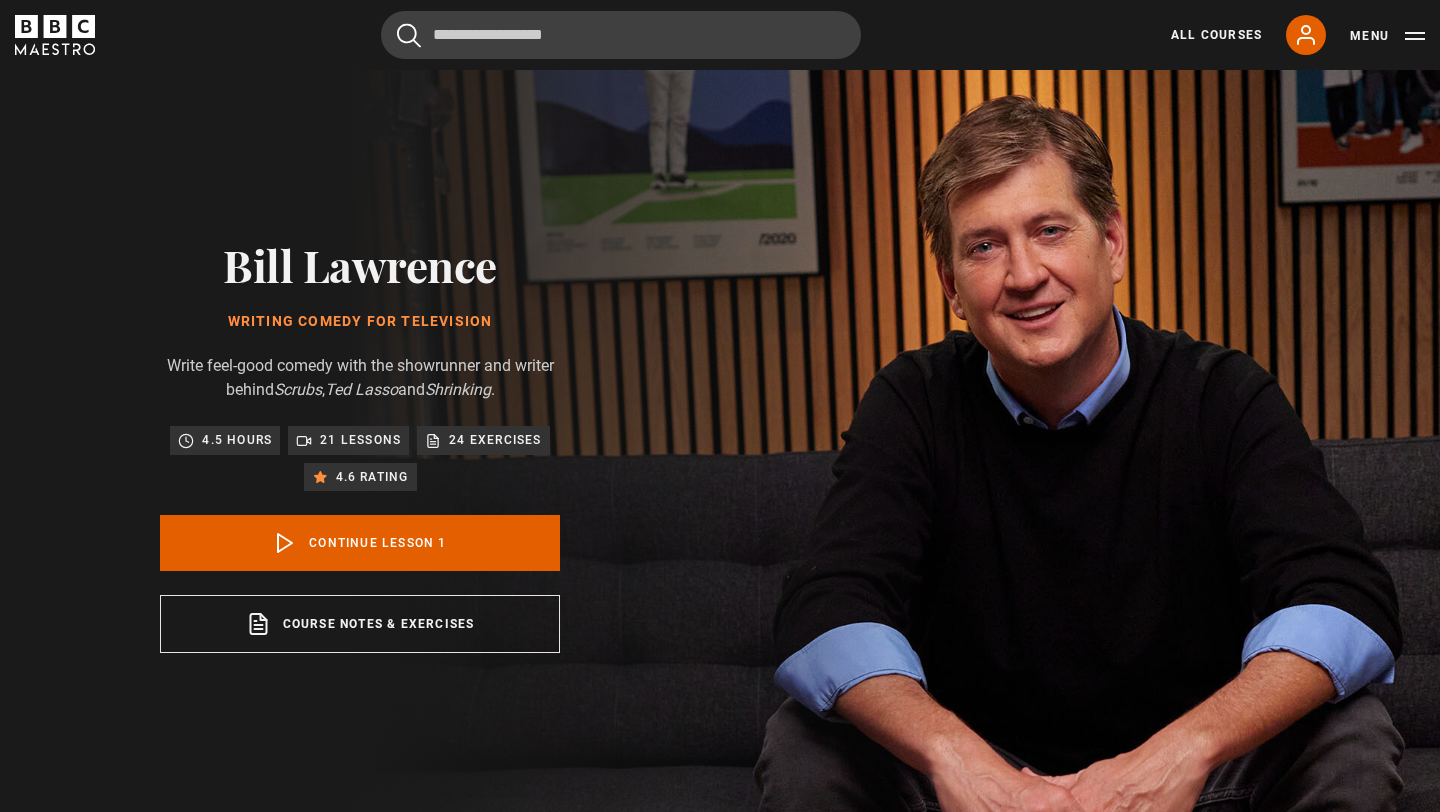 scroll, scrollTop: 822, scrollLeft: 0, axis: vertical 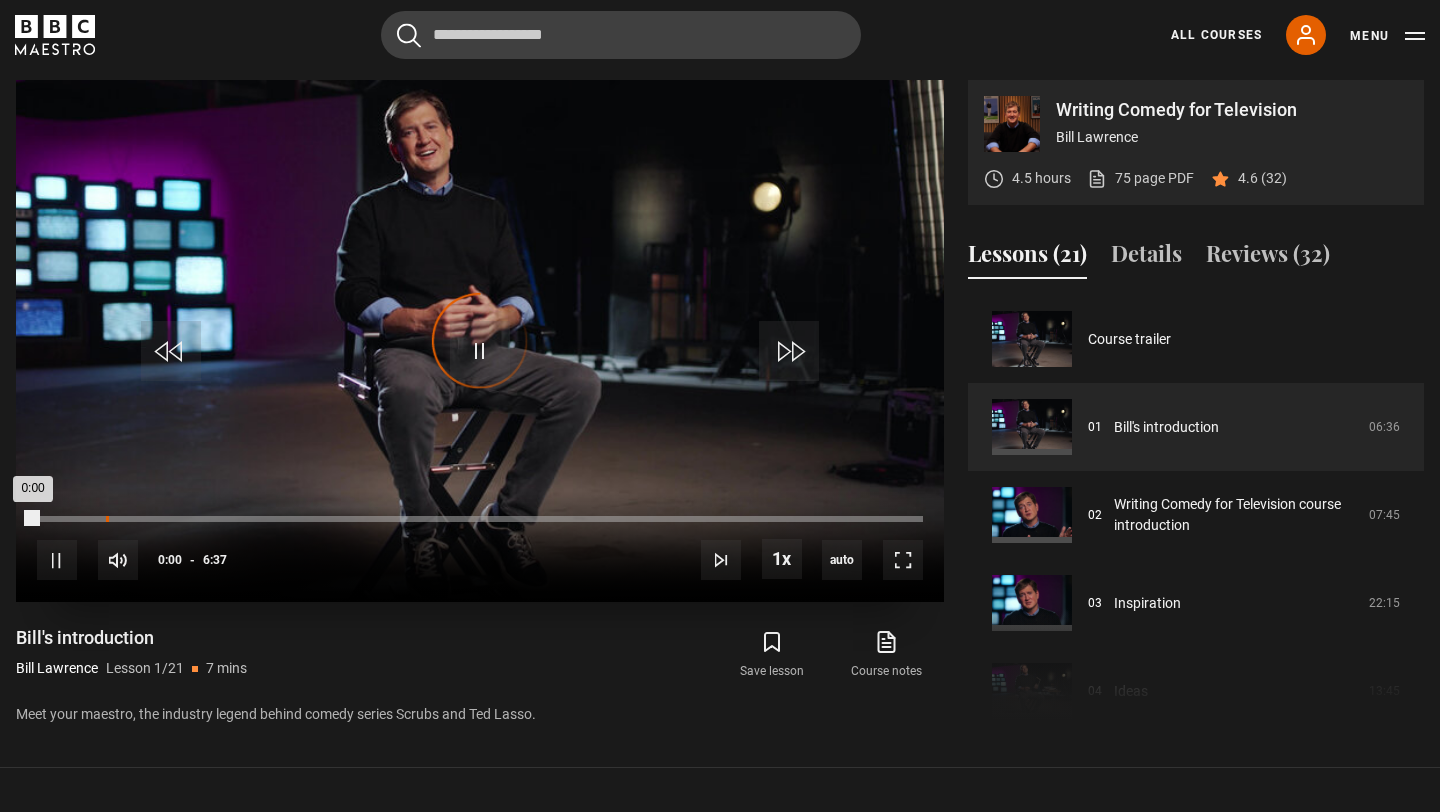 click on "Loaded :  0.00% 0:30 0:00" at bounding box center (480, 519) 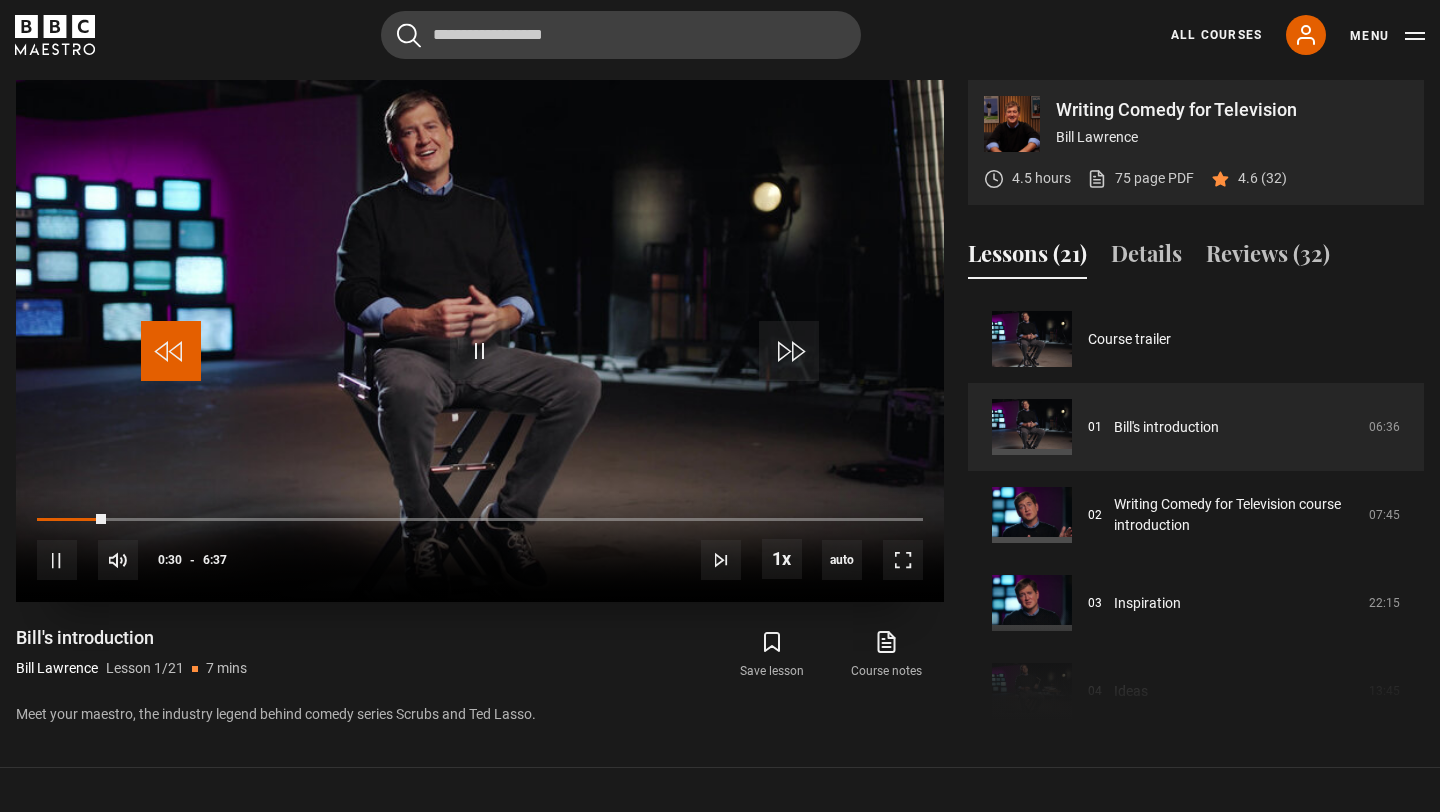 click at bounding box center [171, 351] 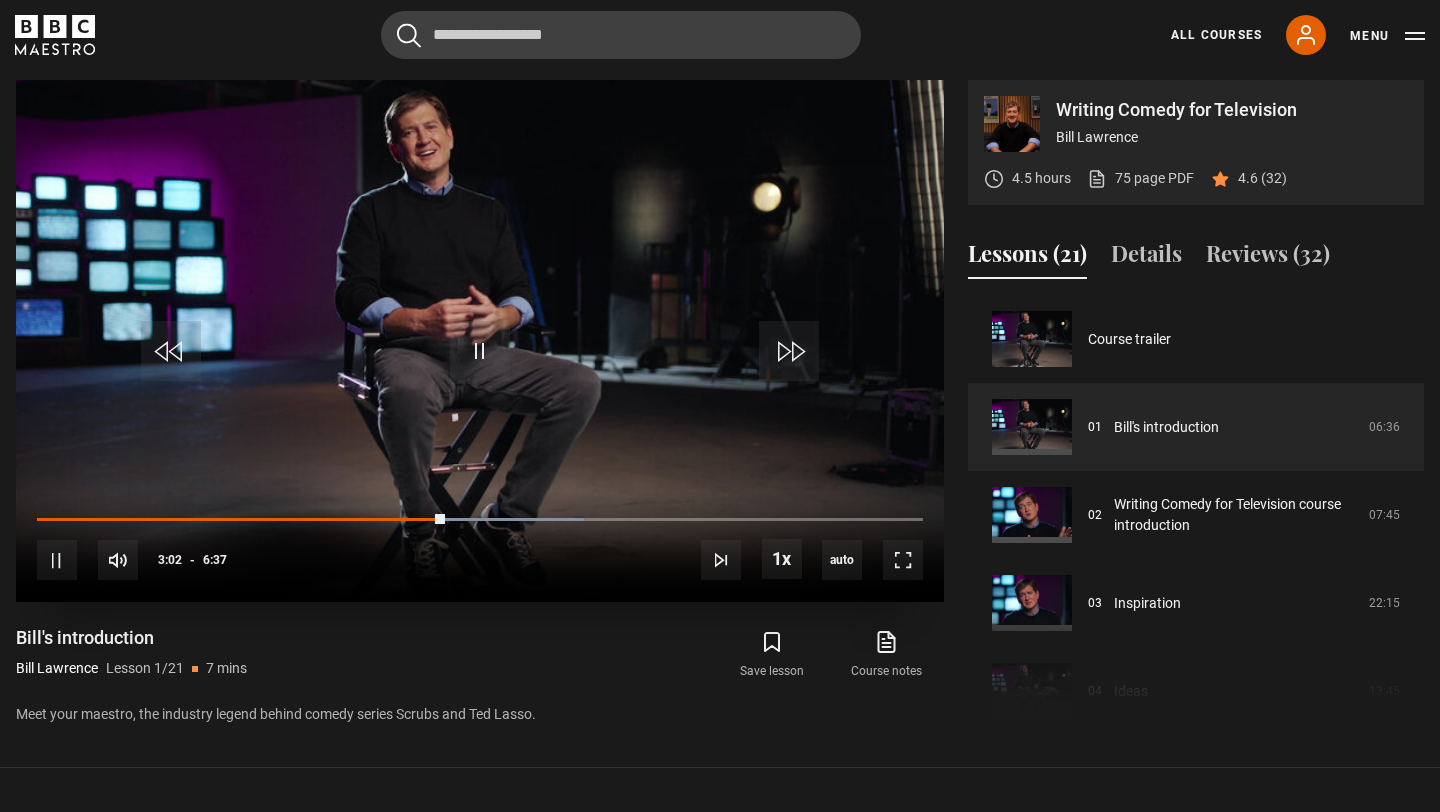 click at bounding box center (480, 341) 